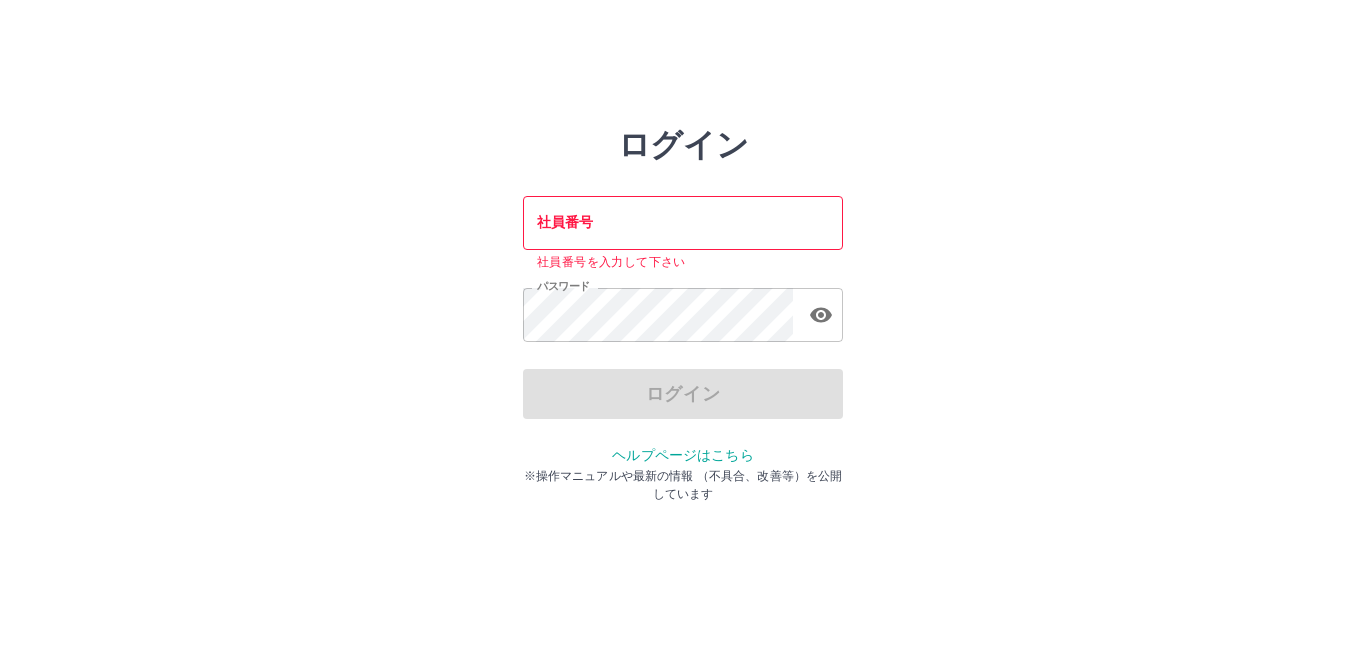 scroll, scrollTop: 0, scrollLeft: 0, axis: both 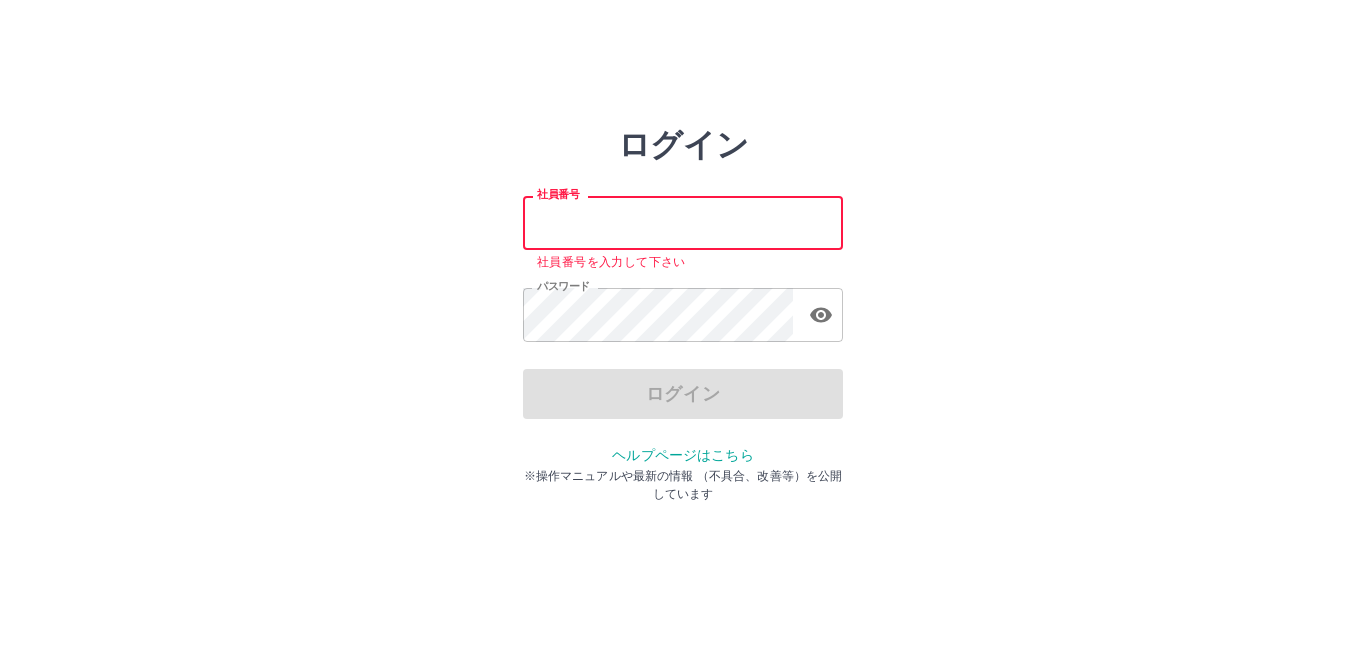 click on "社員番号" at bounding box center [683, 222] 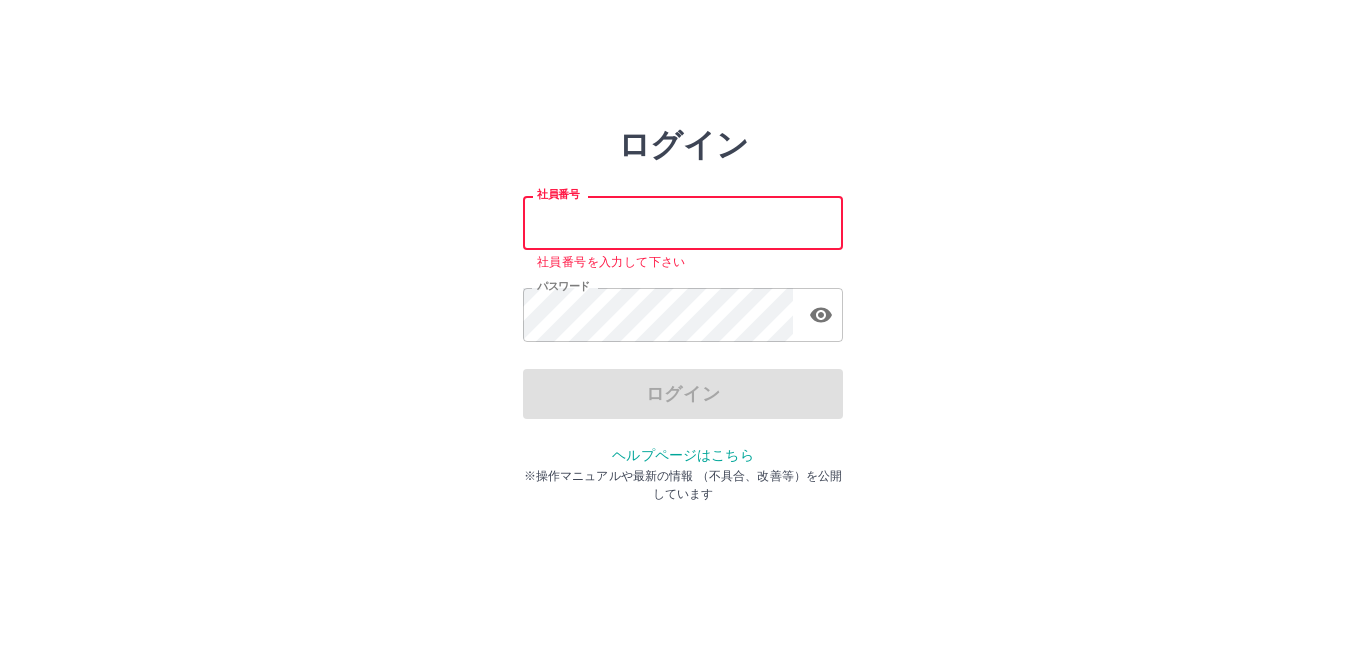 type on "*******" 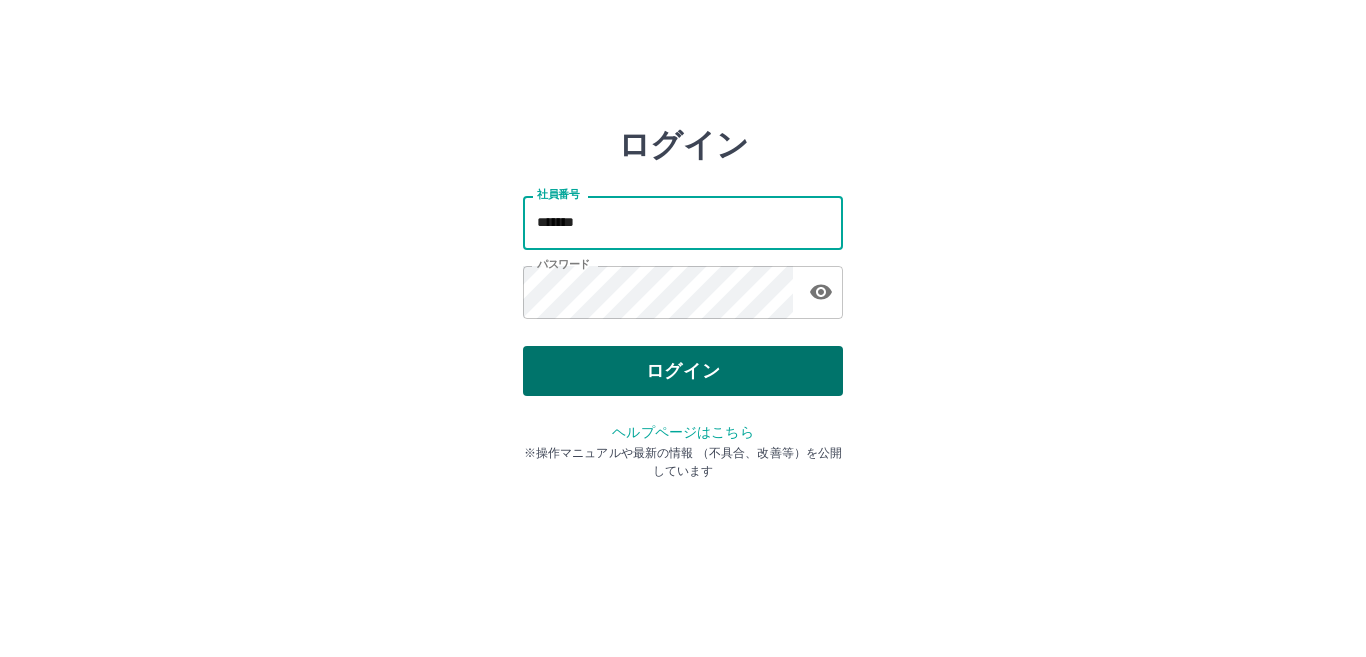 click on "ログイン" at bounding box center (683, 371) 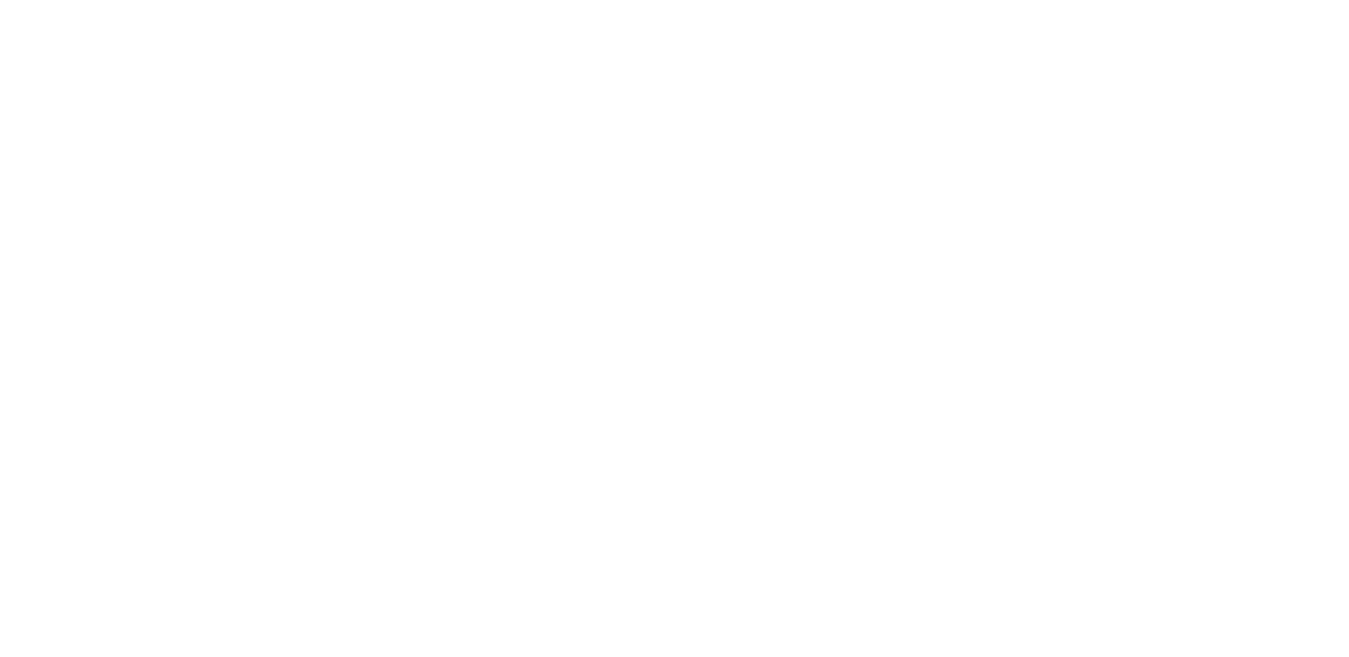 scroll, scrollTop: 0, scrollLeft: 0, axis: both 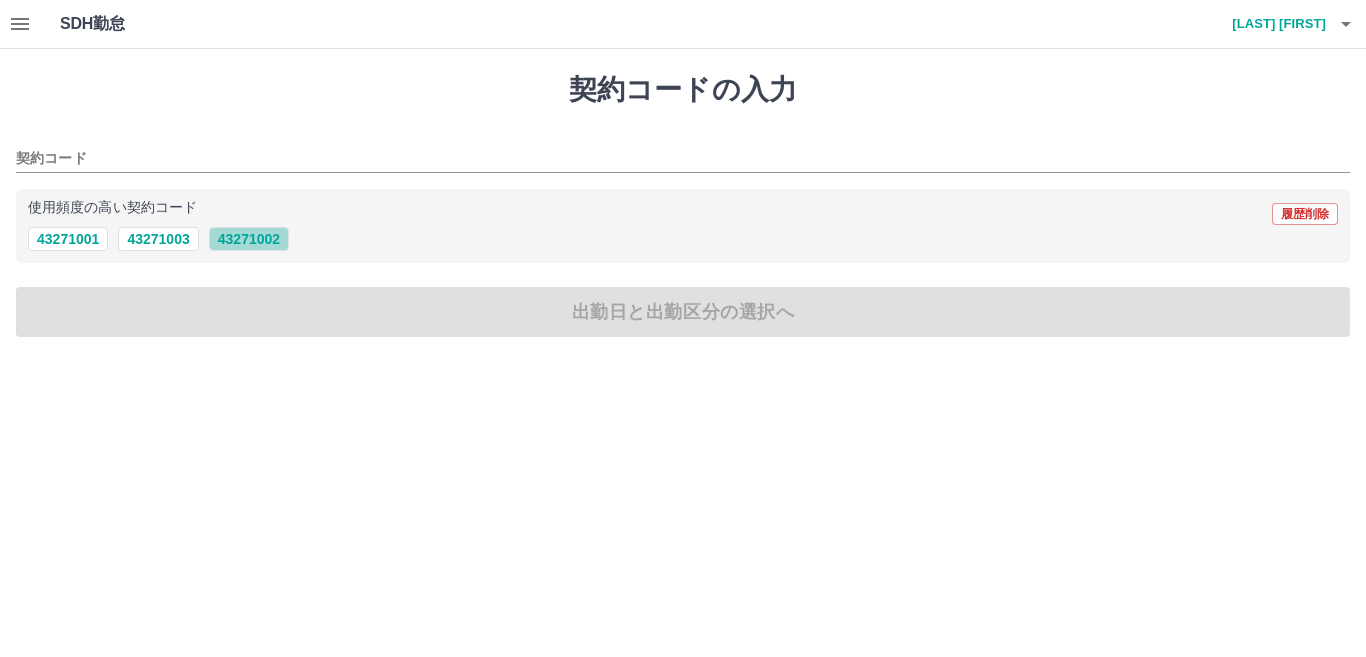 click on "43271002" at bounding box center (249, 239) 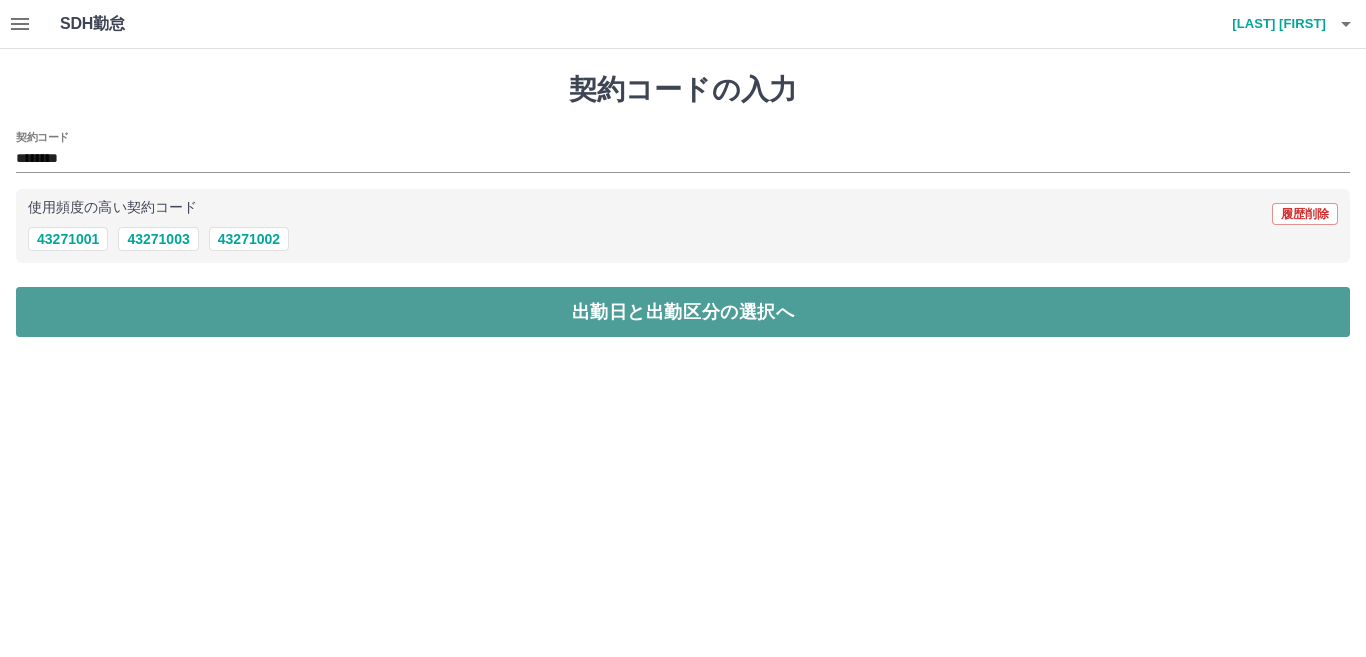 click on "出勤日と出勤区分の選択へ" at bounding box center (683, 312) 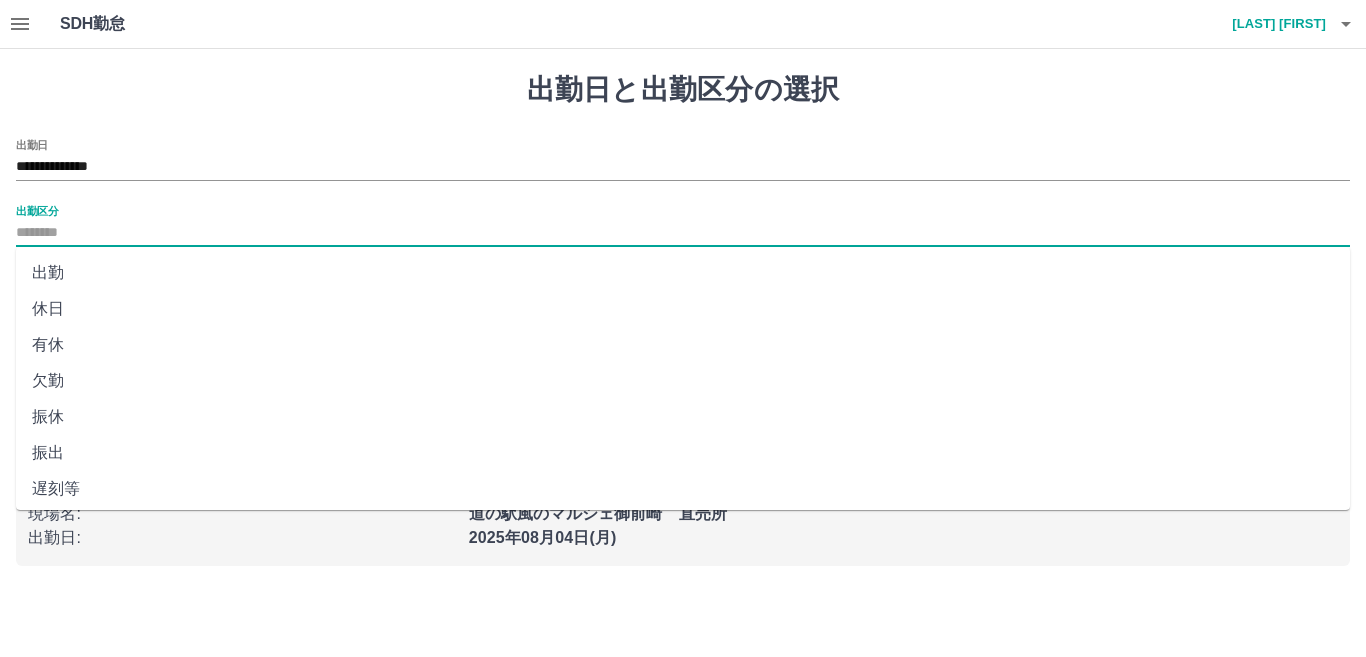 click on "出勤区分" at bounding box center [683, 233] 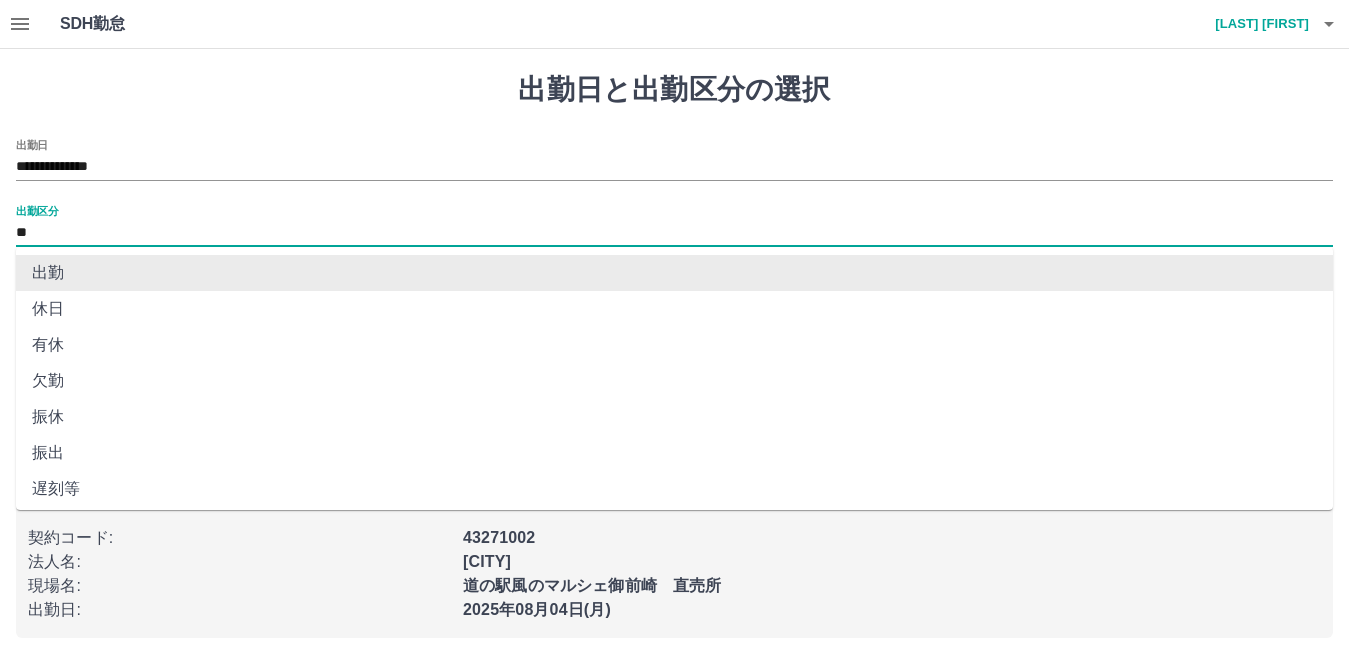 click on "**" at bounding box center [674, 233] 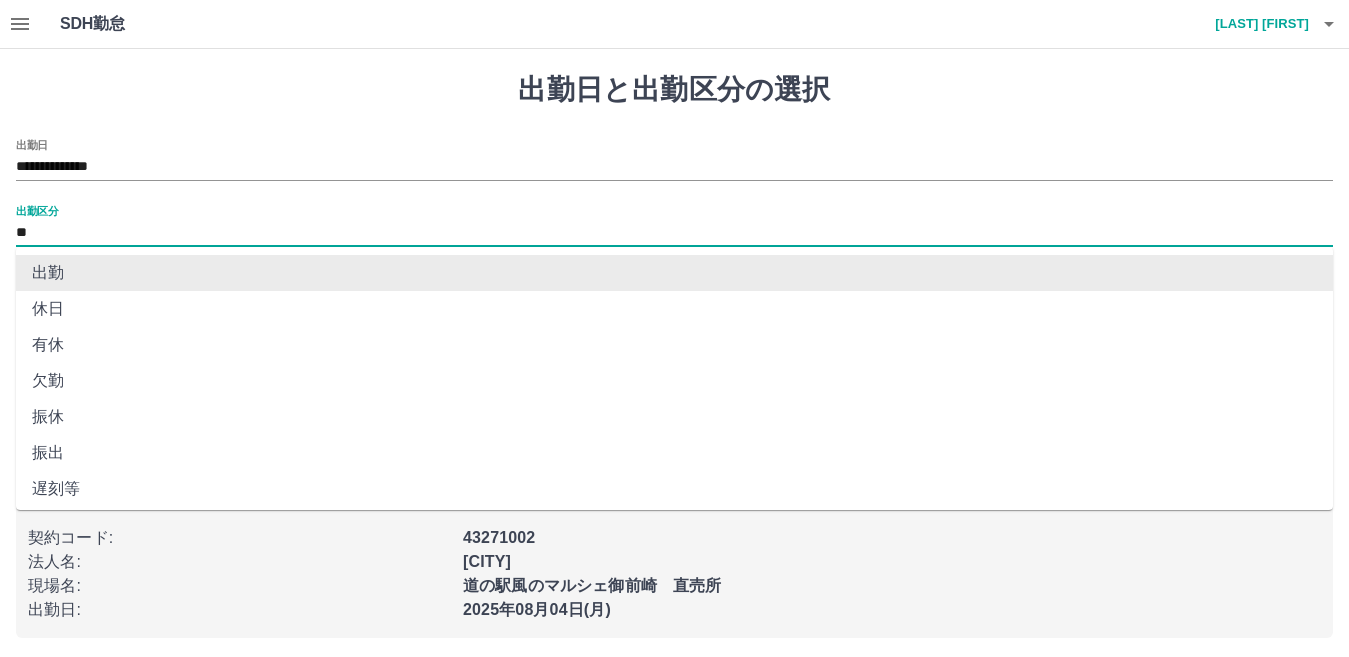 click on "出勤" at bounding box center [674, 273] 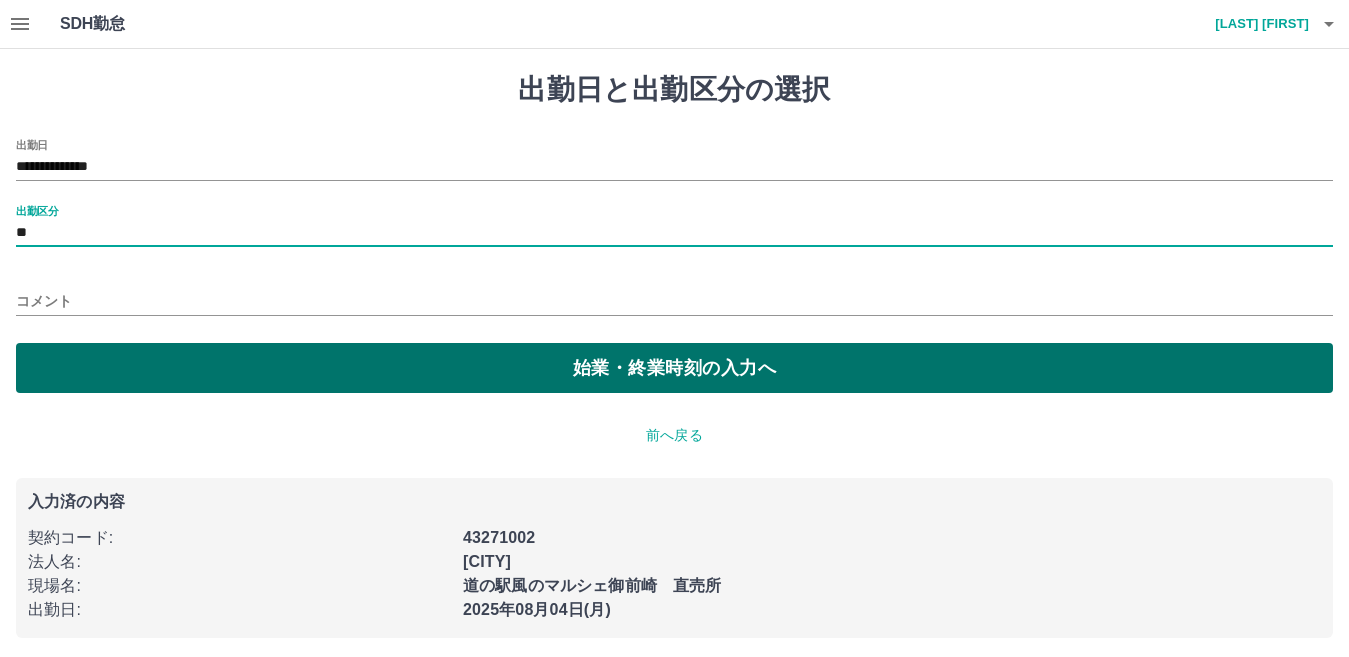 click on "始業・終業時刻の入力へ" at bounding box center (674, 368) 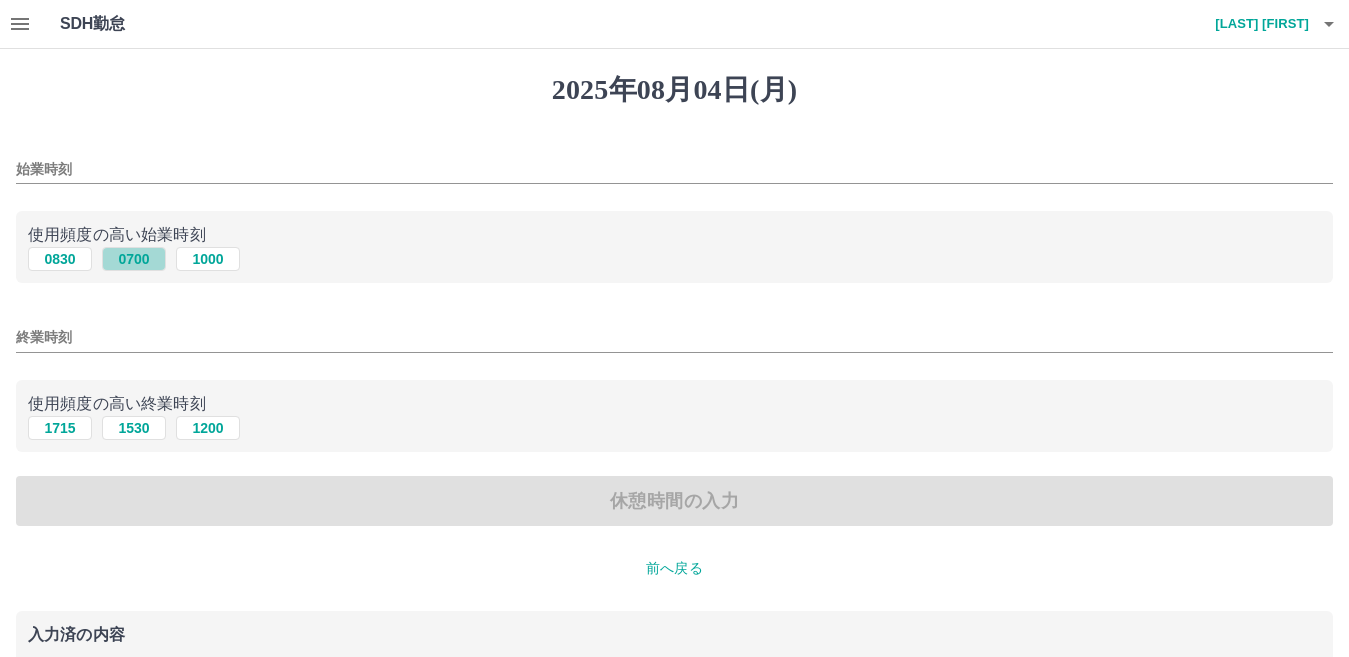 click on "0700" at bounding box center [134, 259] 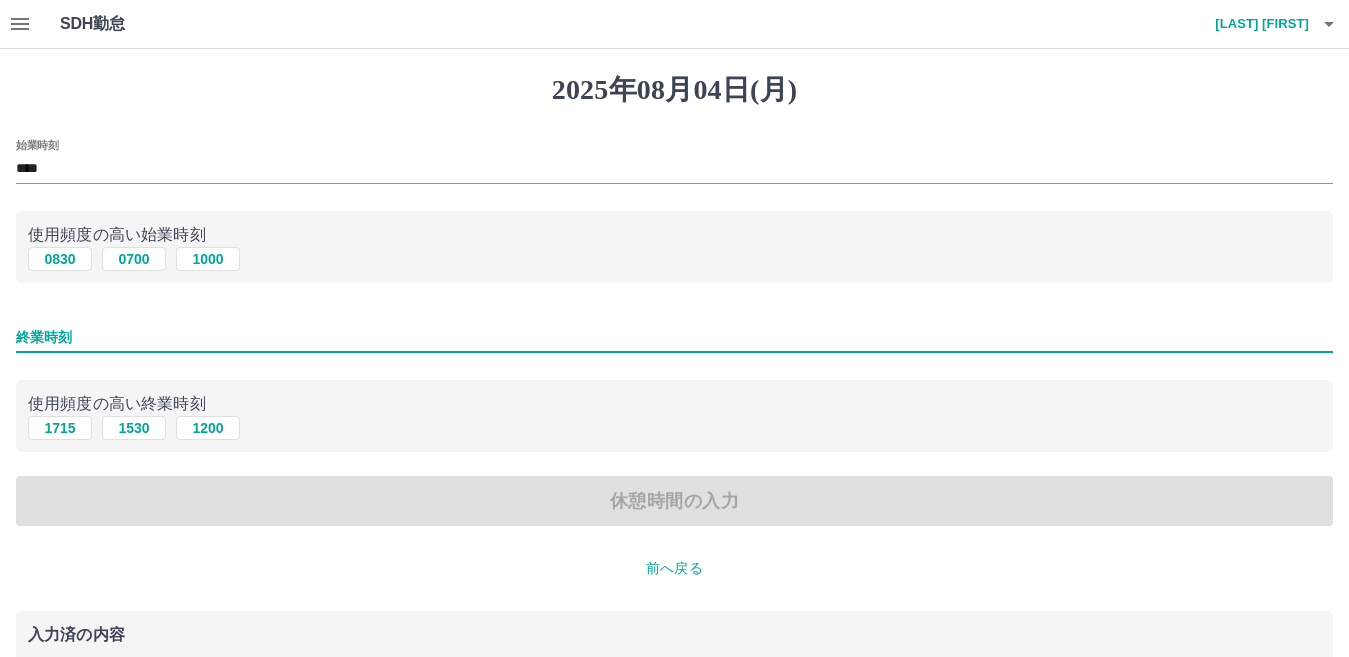 click on "終業時刻" at bounding box center (674, 337) 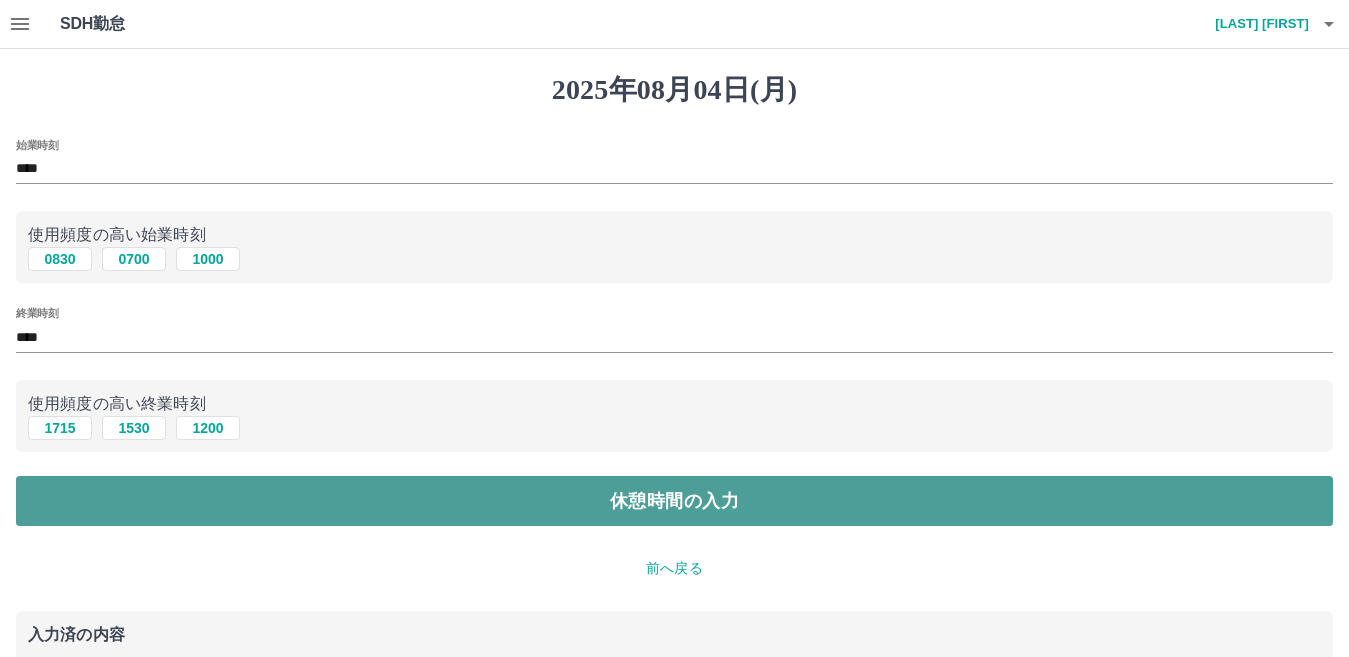 click on "休憩時間の入力" at bounding box center [674, 501] 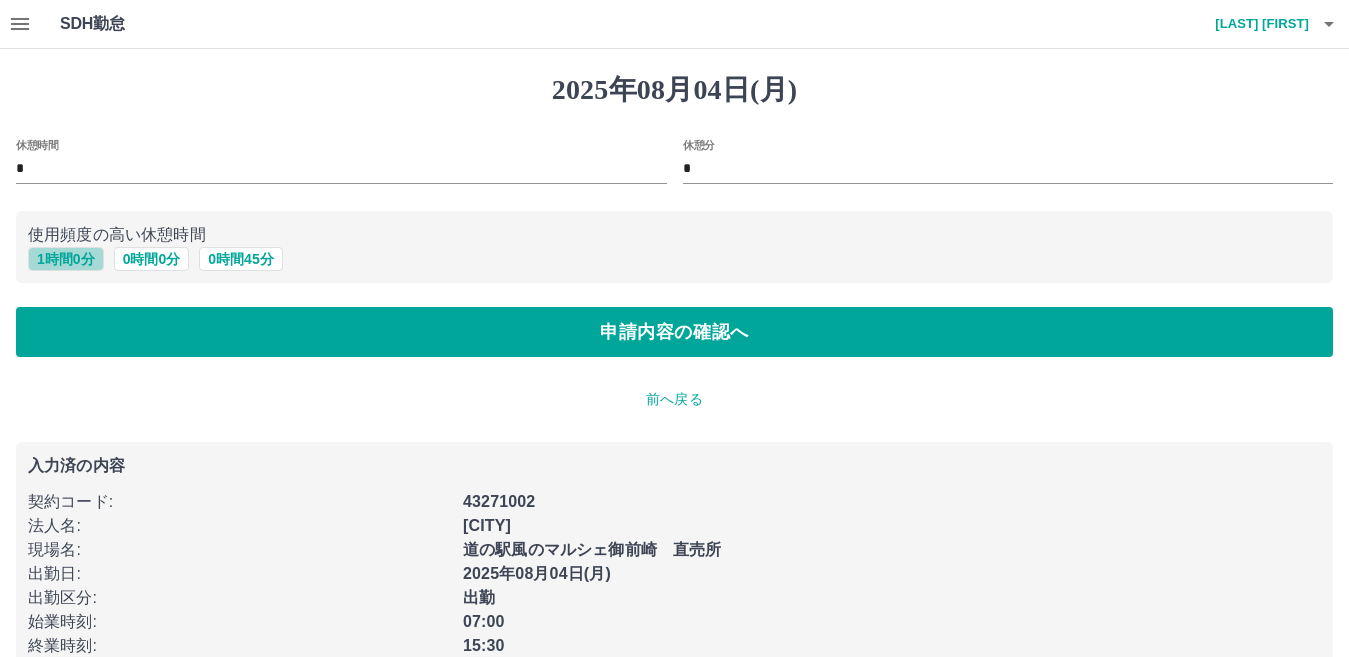 click on "1 時間 0 分" at bounding box center (66, 259) 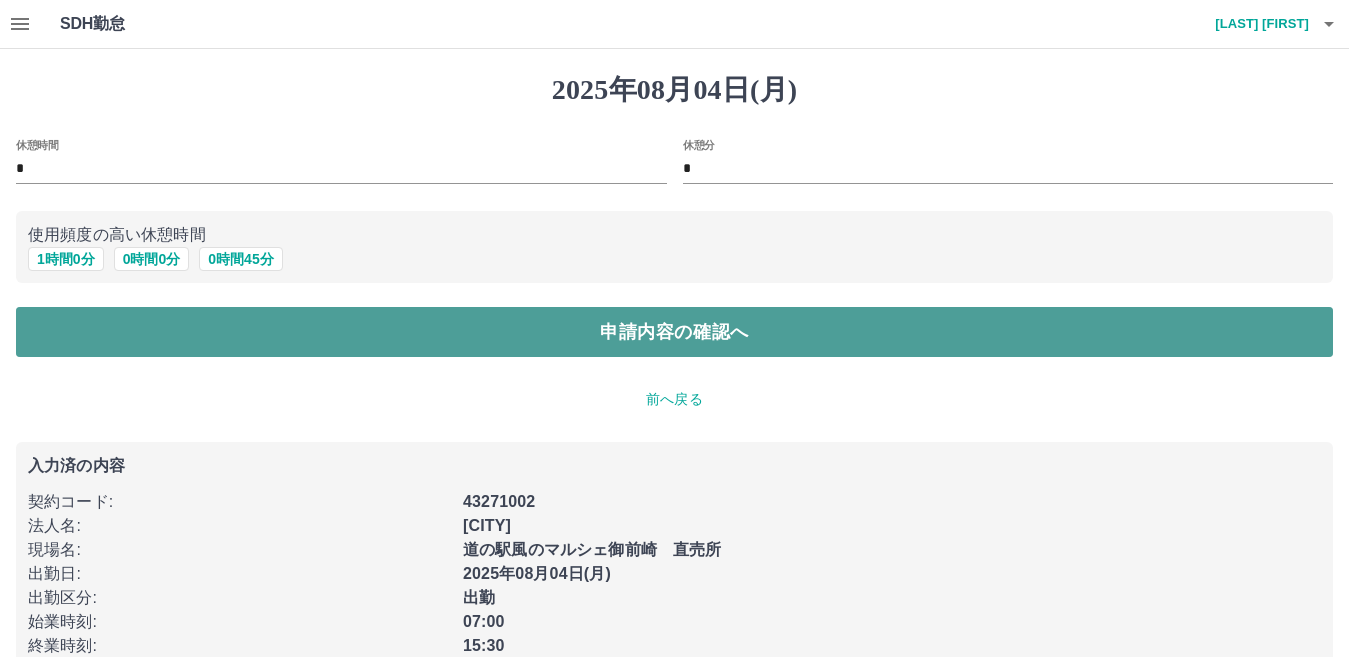 click on "申請内容の確認へ" at bounding box center [674, 332] 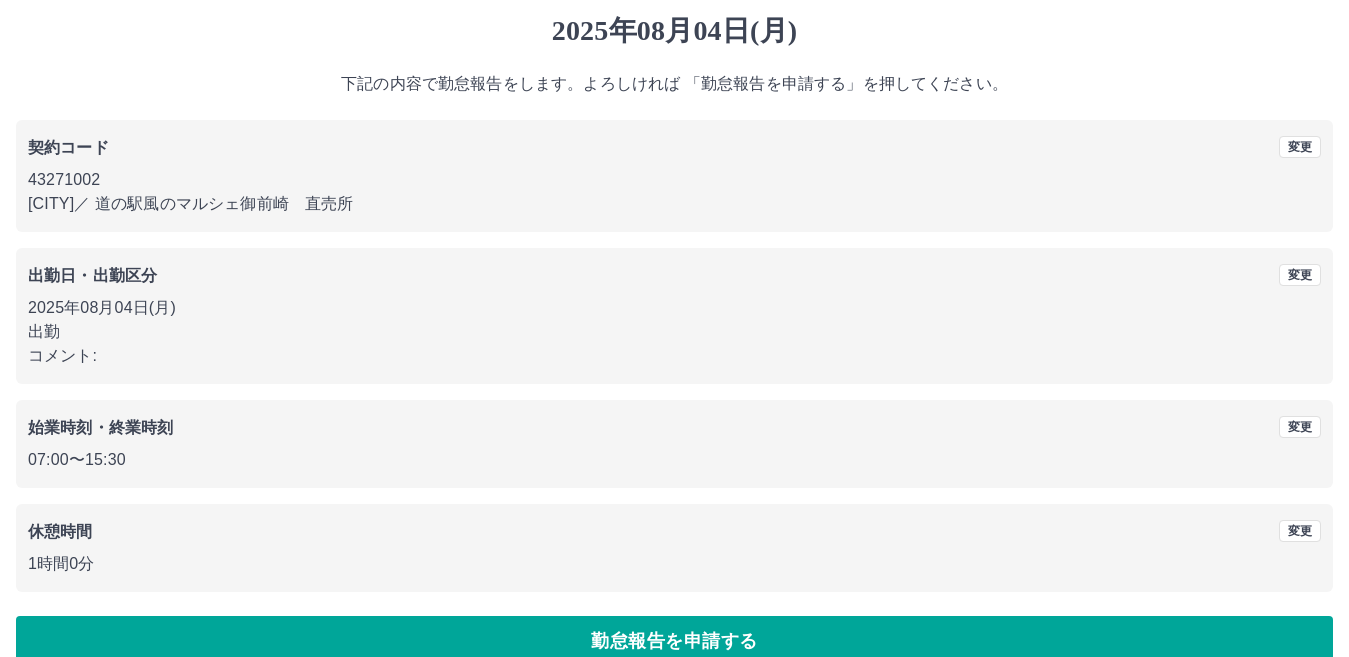 scroll, scrollTop: 92, scrollLeft: 0, axis: vertical 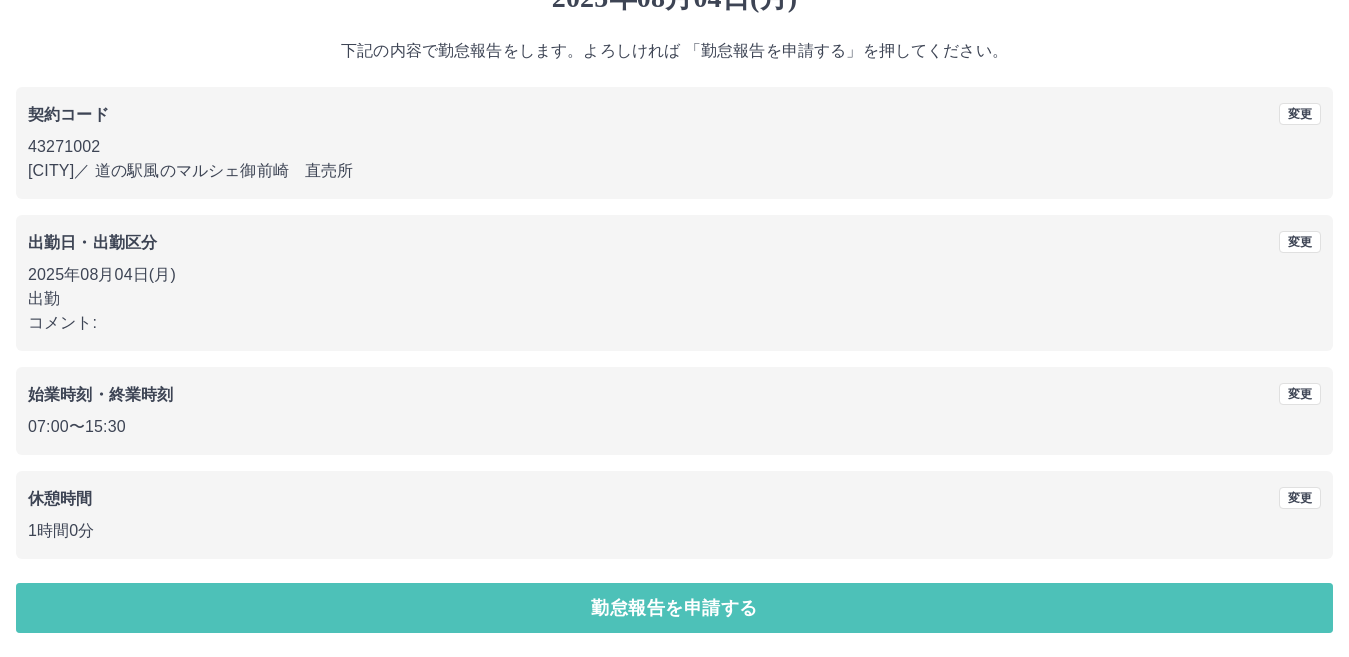drag, startPoint x: 565, startPoint y: 600, endPoint x: 554, endPoint y: 601, distance: 11.045361 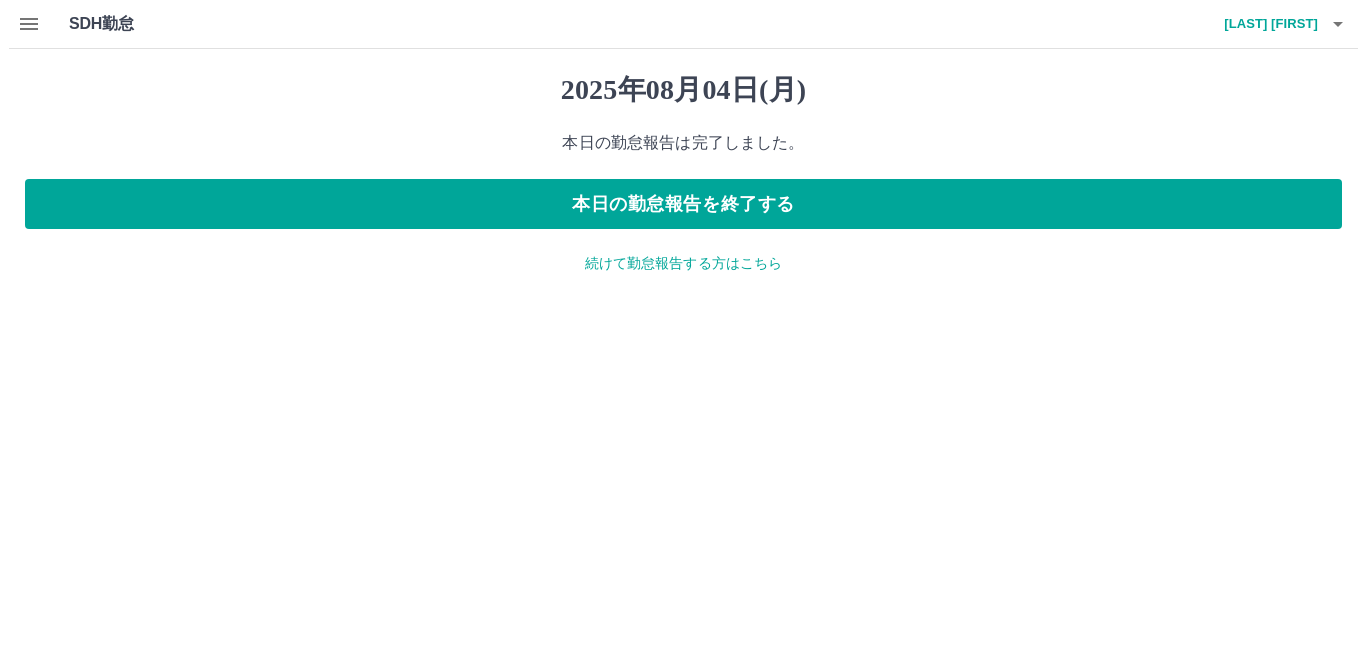 scroll, scrollTop: 0, scrollLeft: 0, axis: both 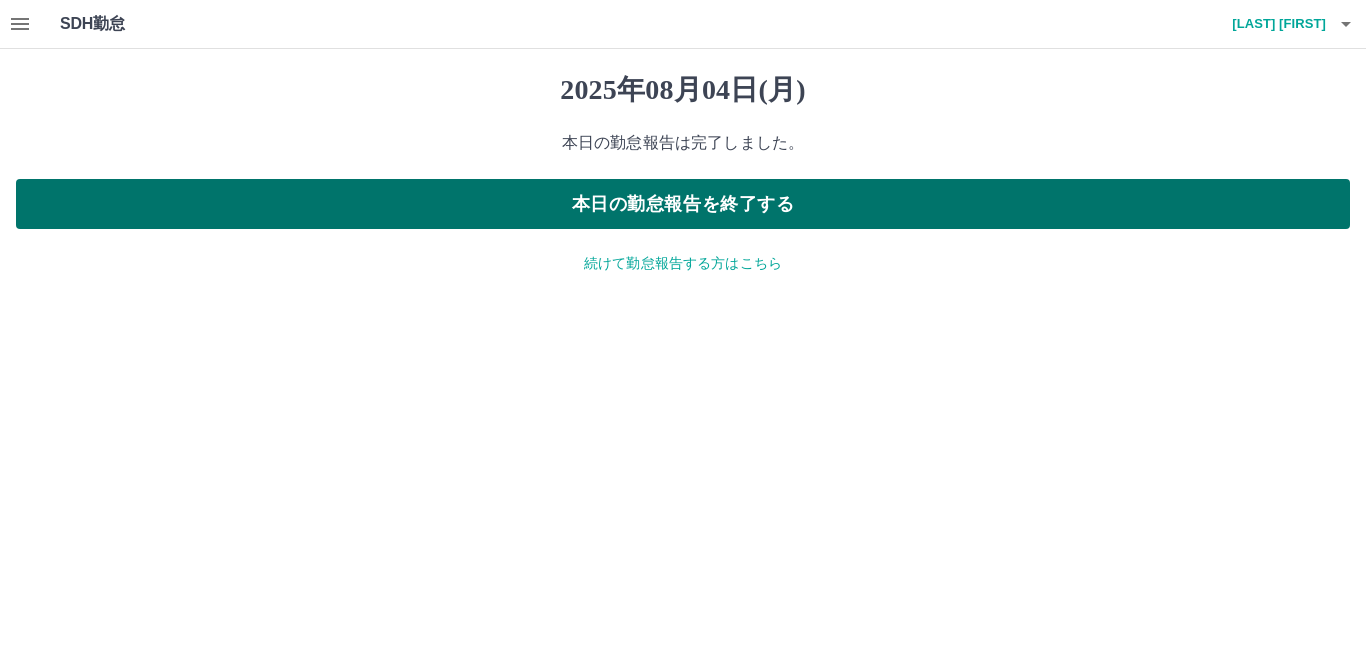 click on "本日の勤怠報告を終了する" at bounding box center [683, 204] 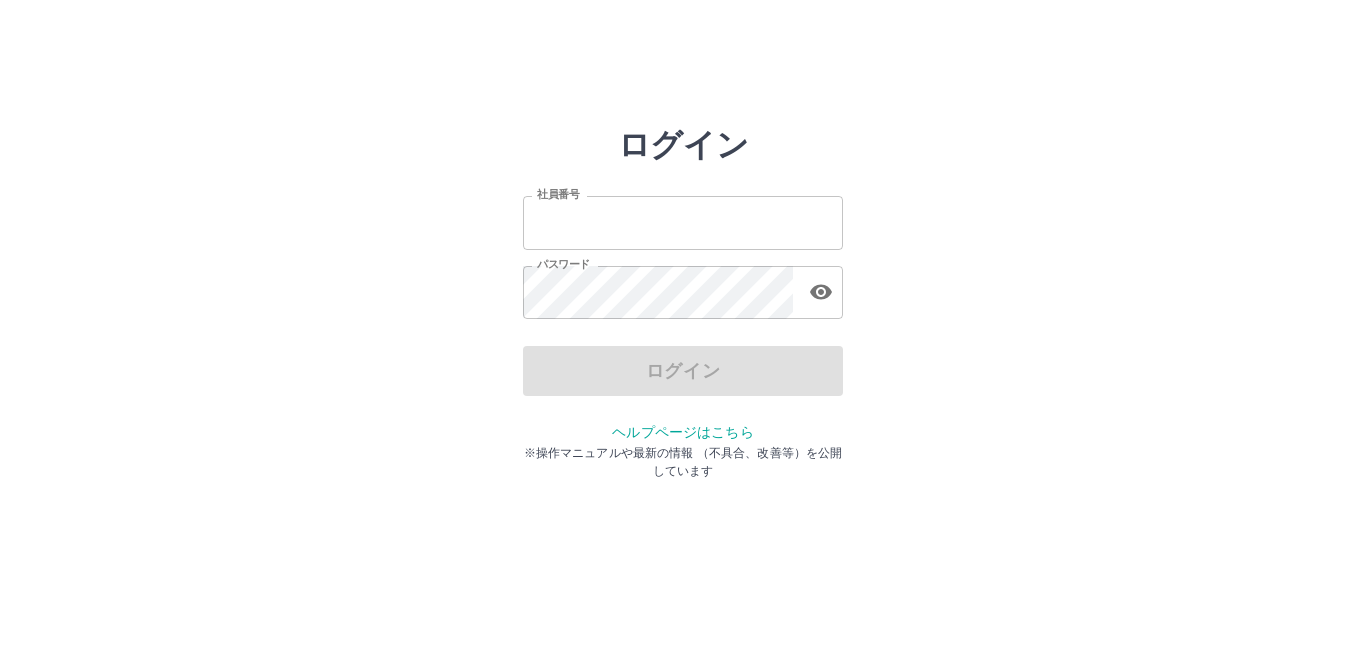 scroll, scrollTop: 0, scrollLeft: 0, axis: both 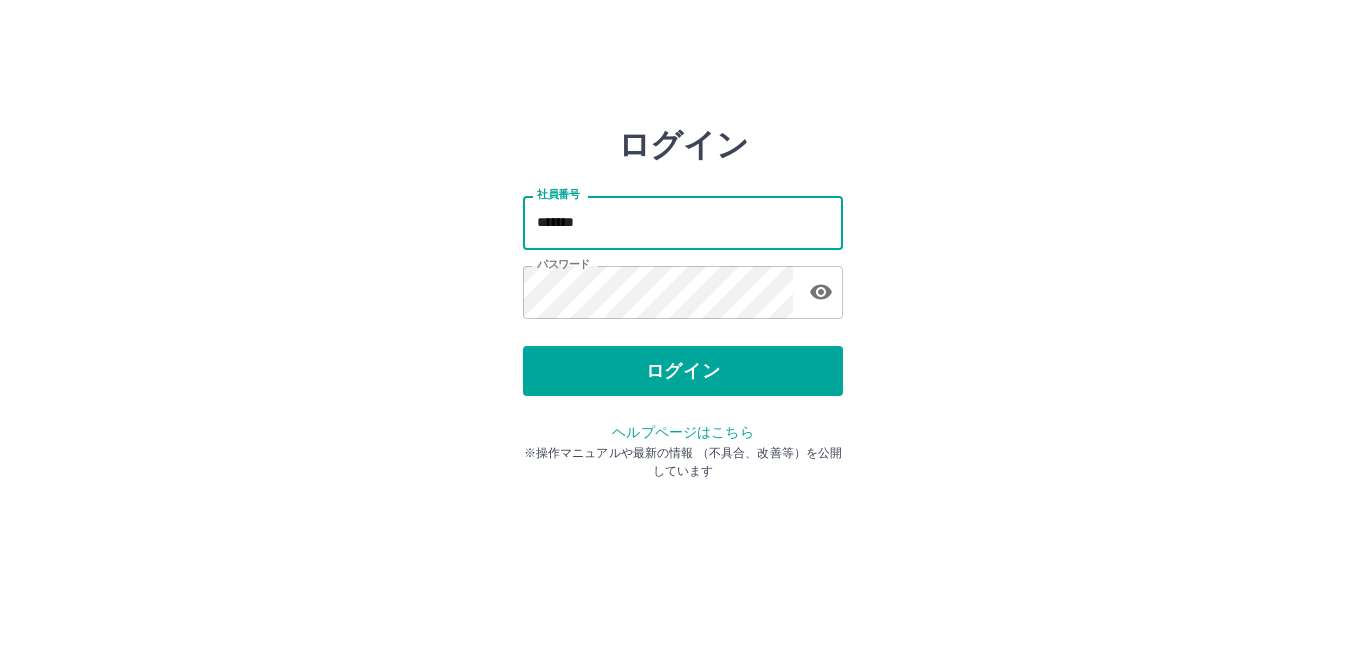 drag, startPoint x: 637, startPoint y: 234, endPoint x: 309, endPoint y: 238, distance: 328.02438 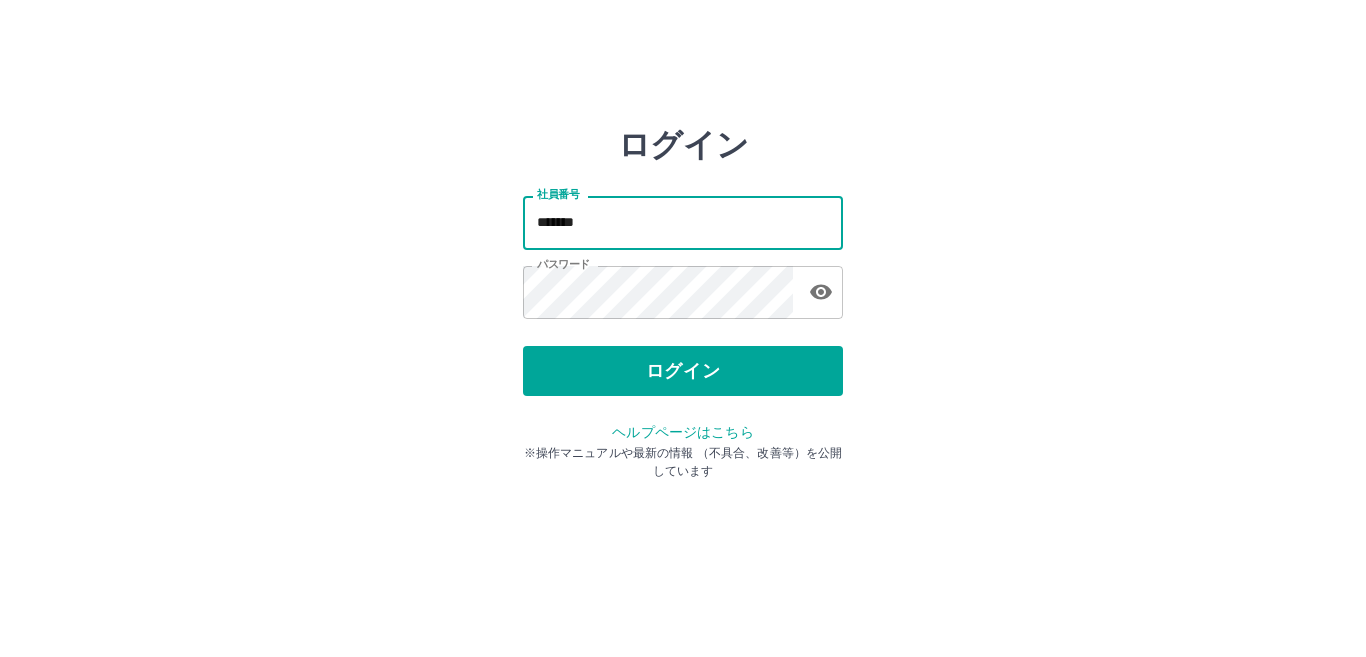 type on "*******" 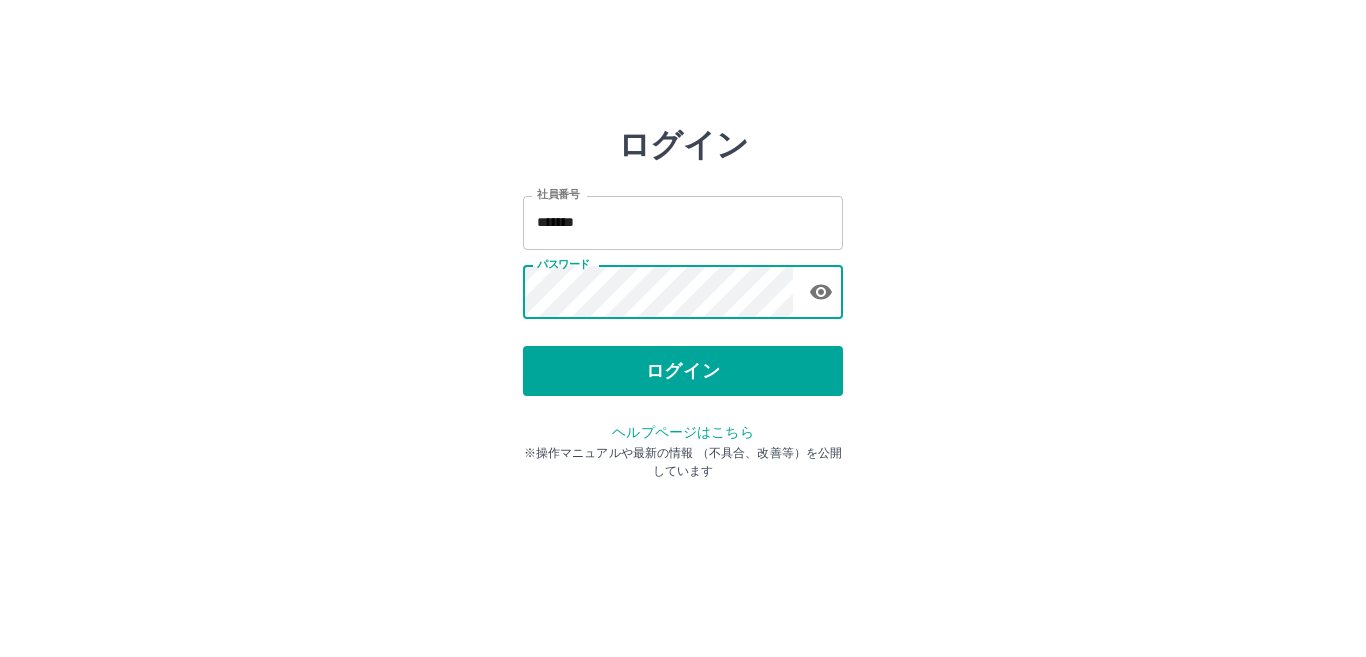 click on "ログイン 社員番号 ******* 社員番号 パスワード パスワード ログイン ヘルプページはこちら ※操作マニュアルや最新の情報 （不具合、改善等）を公開しています" at bounding box center (683, 286) 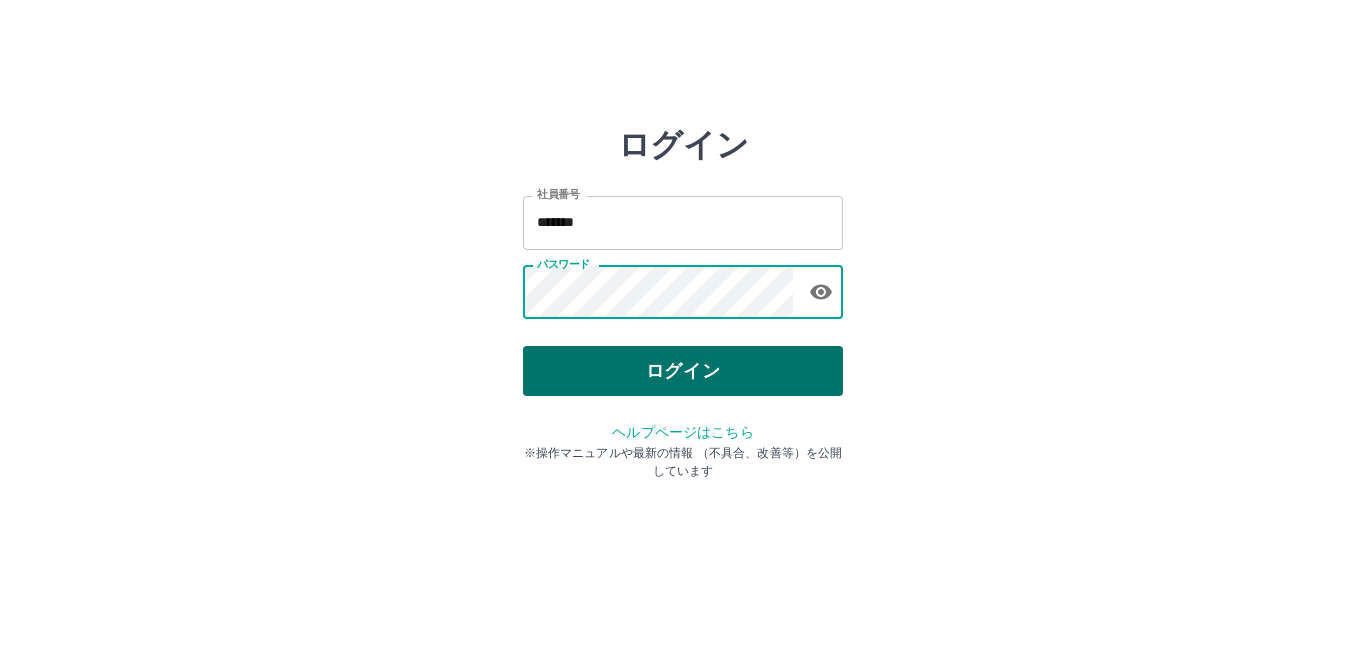 click on "ログイン" at bounding box center [683, 371] 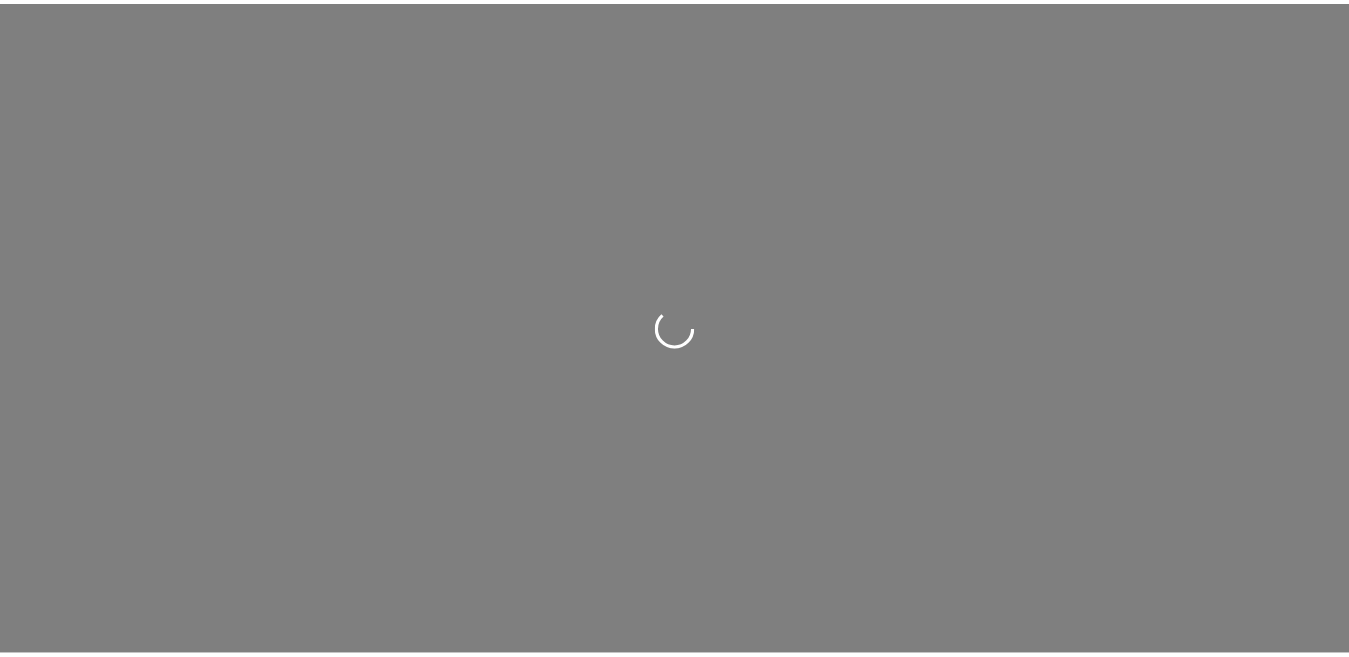 scroll, scrollTop: 0, scrollLeft: 0, axis: both 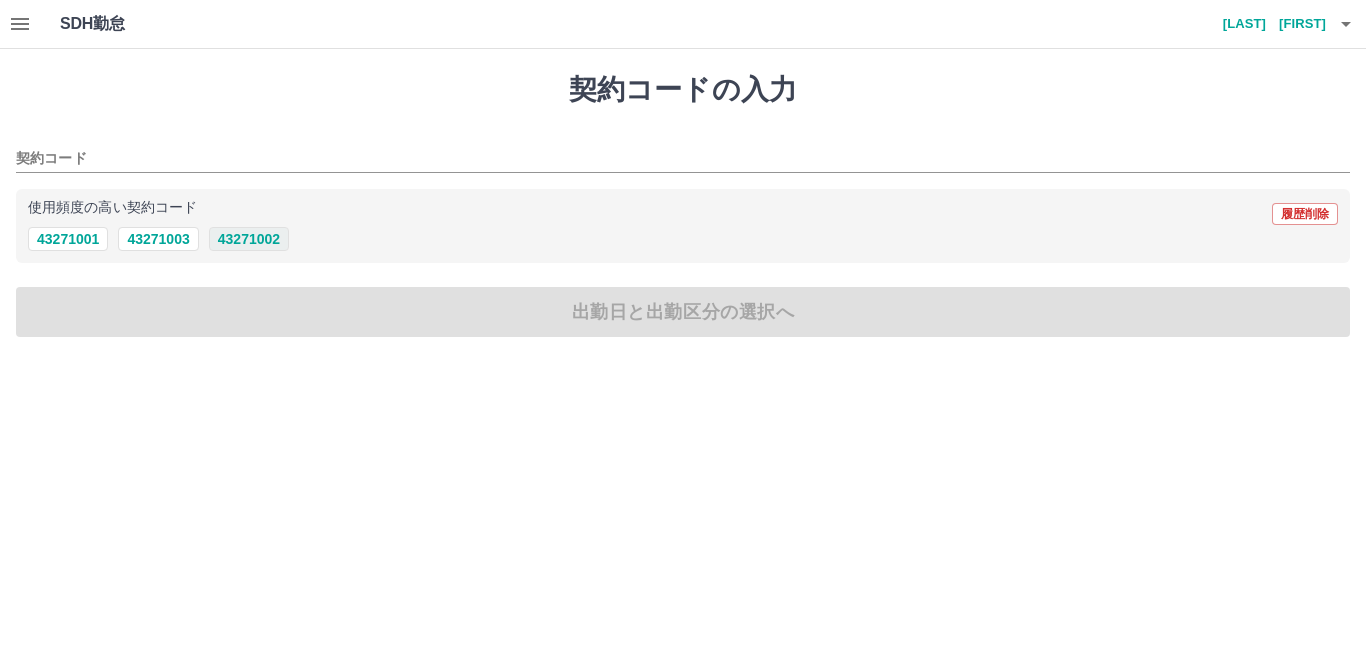 click on "43271002" at bounding box center (249, 239) 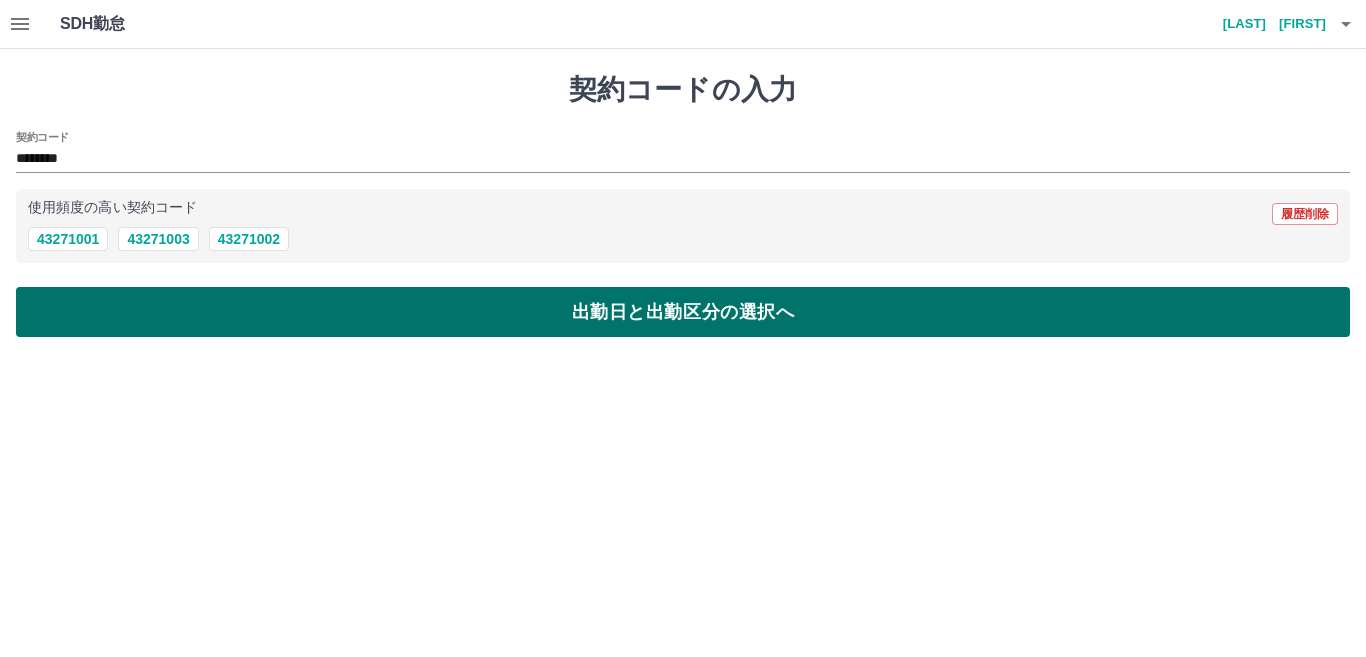 click on "出勤日と出勤区分の選択へ" at bounding box center [683, 312] 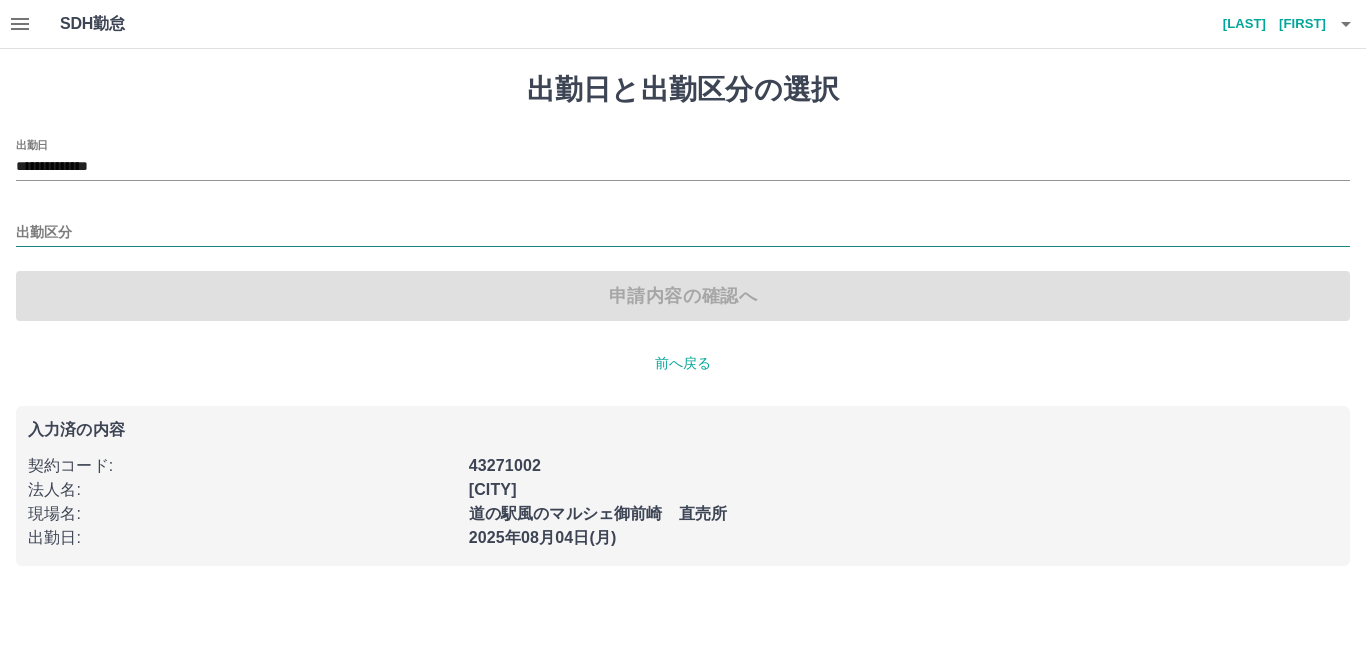 click on "出勤区分" at bounding box center (683, 233) 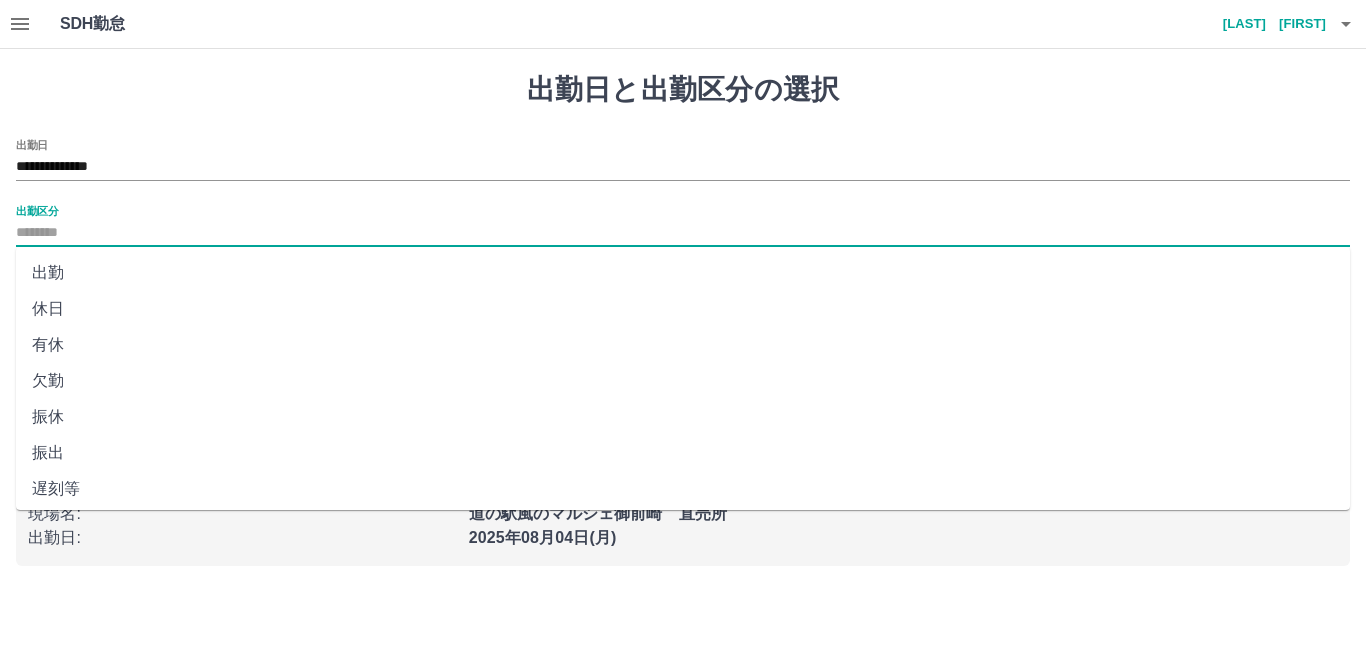 click on "出勤" at bounding box center [683, 273] 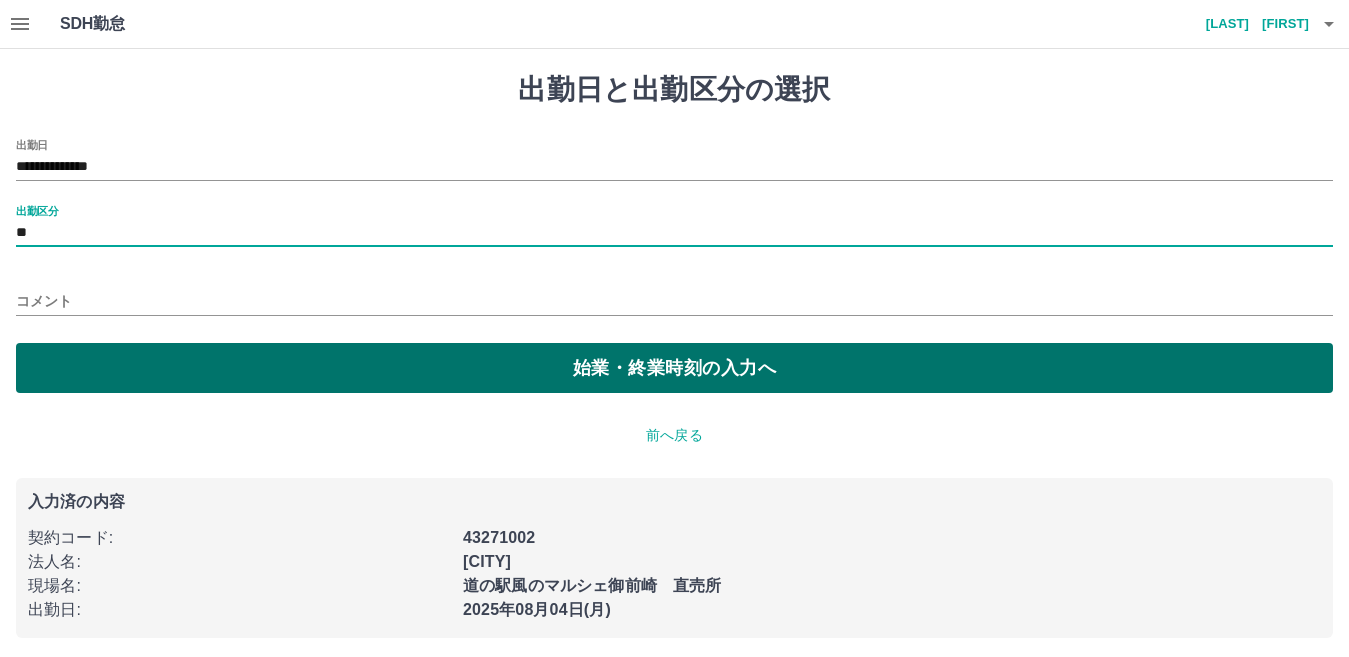 click on "始業・終業時刻の入力へ" at bounding box center (674, 368) 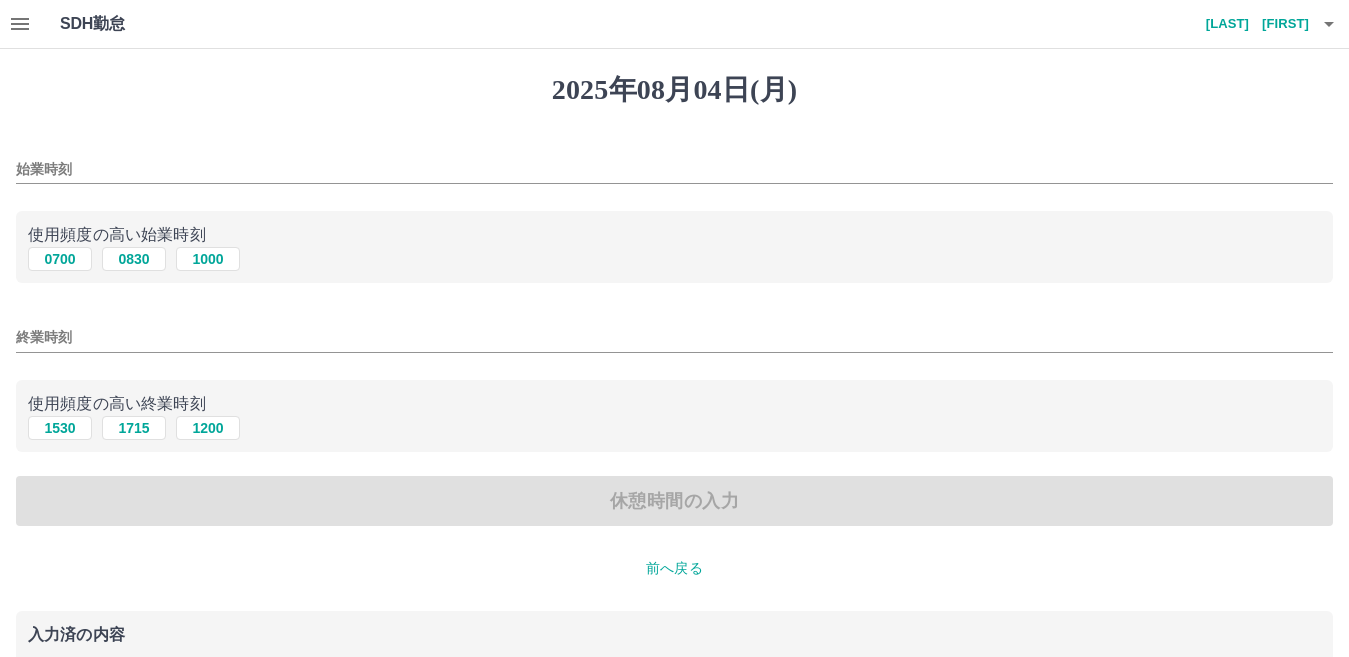 click on "始業時刻" at bounding box center (674, 169) 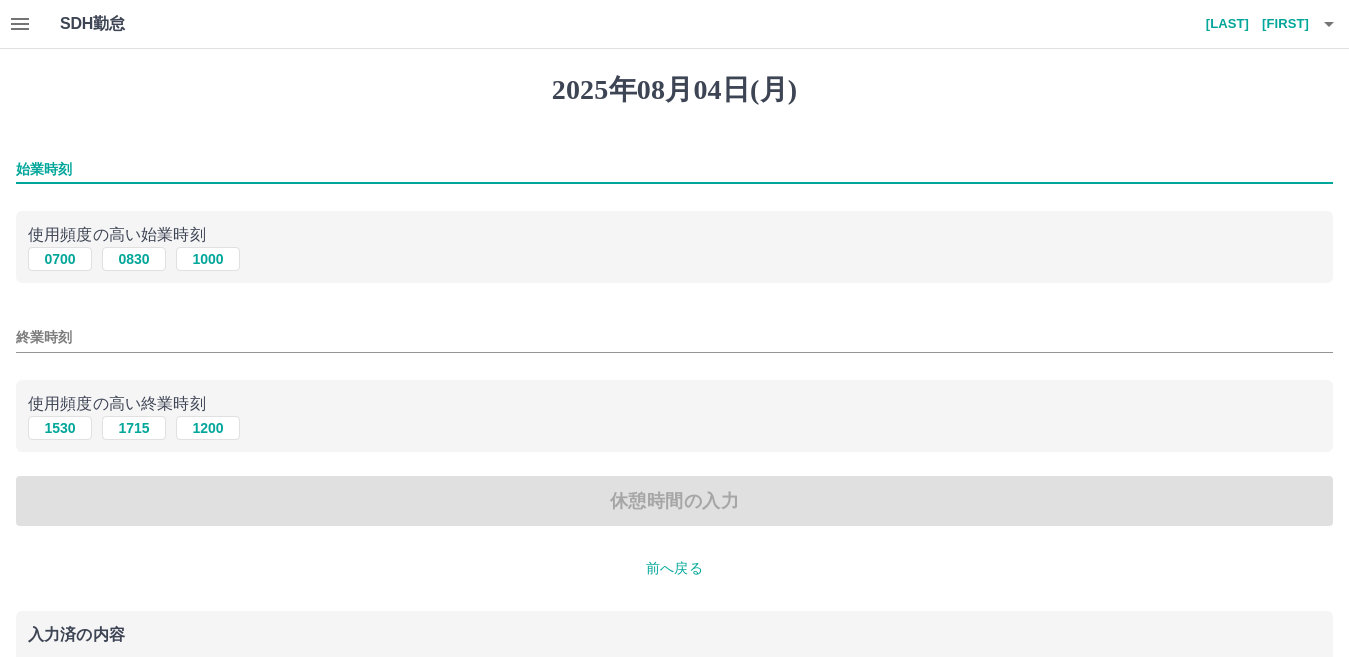 type on "****" 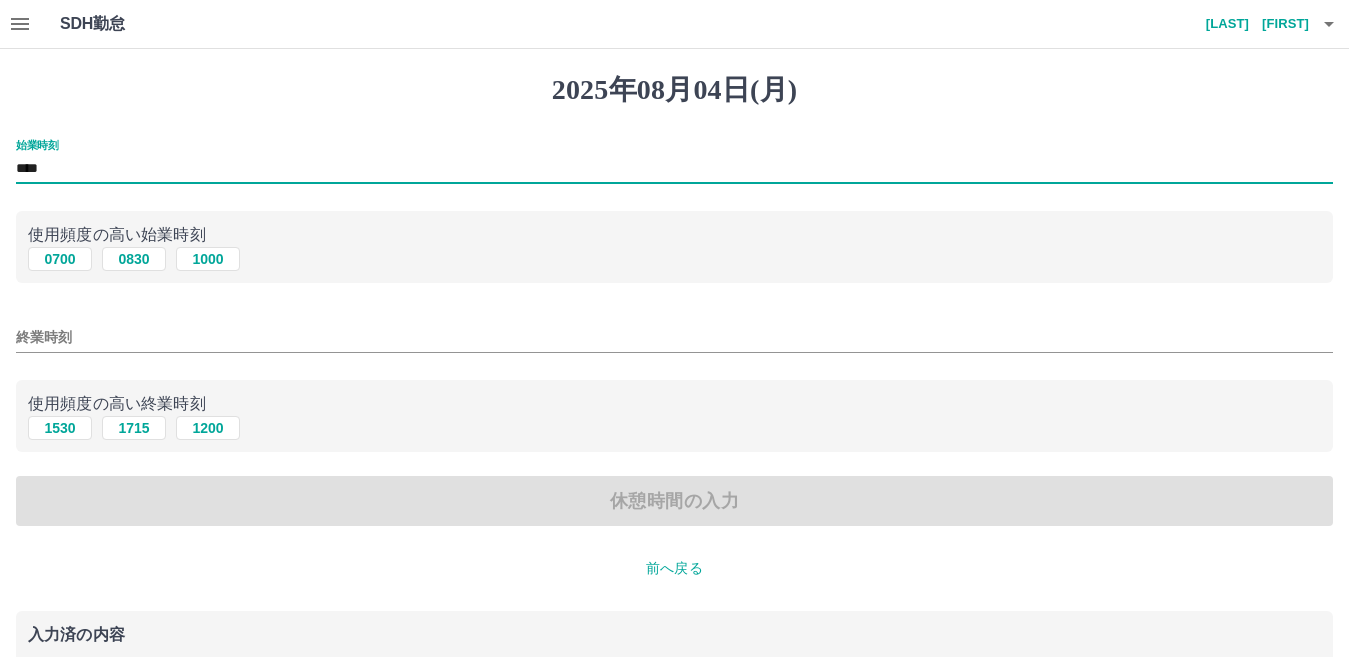 click on "終業時刻" at bounding box center (674, 337) 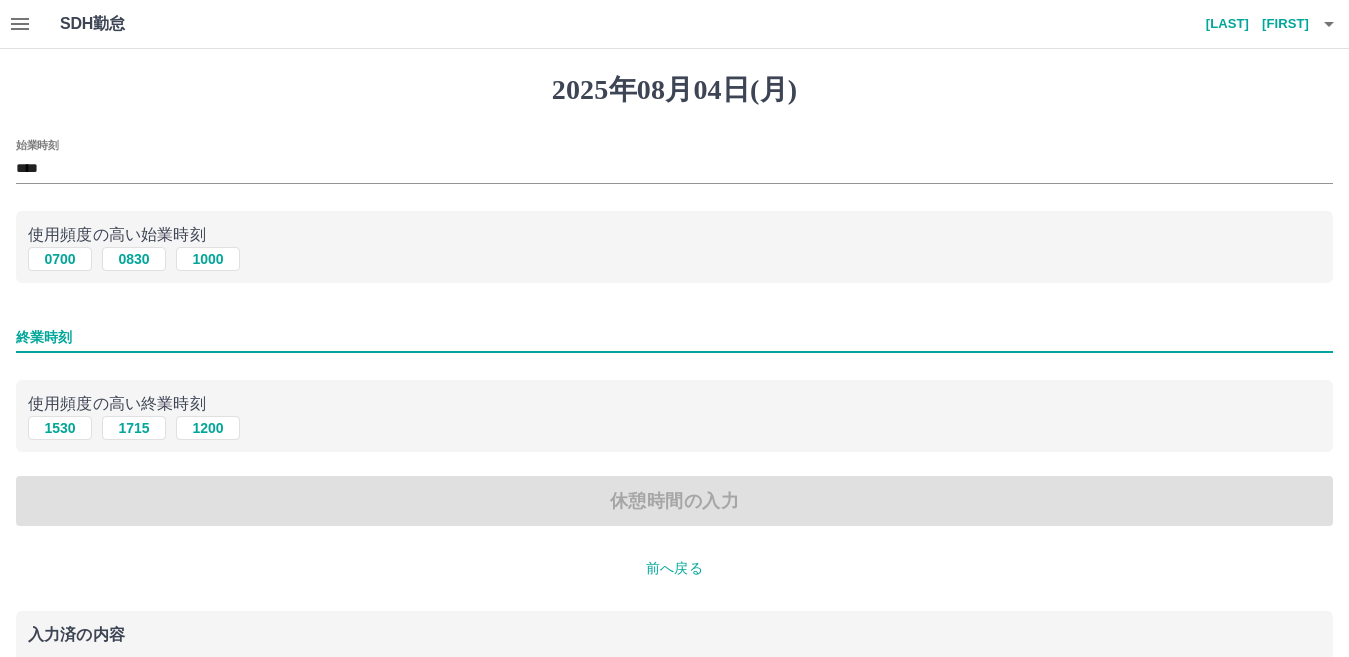 type on "****" 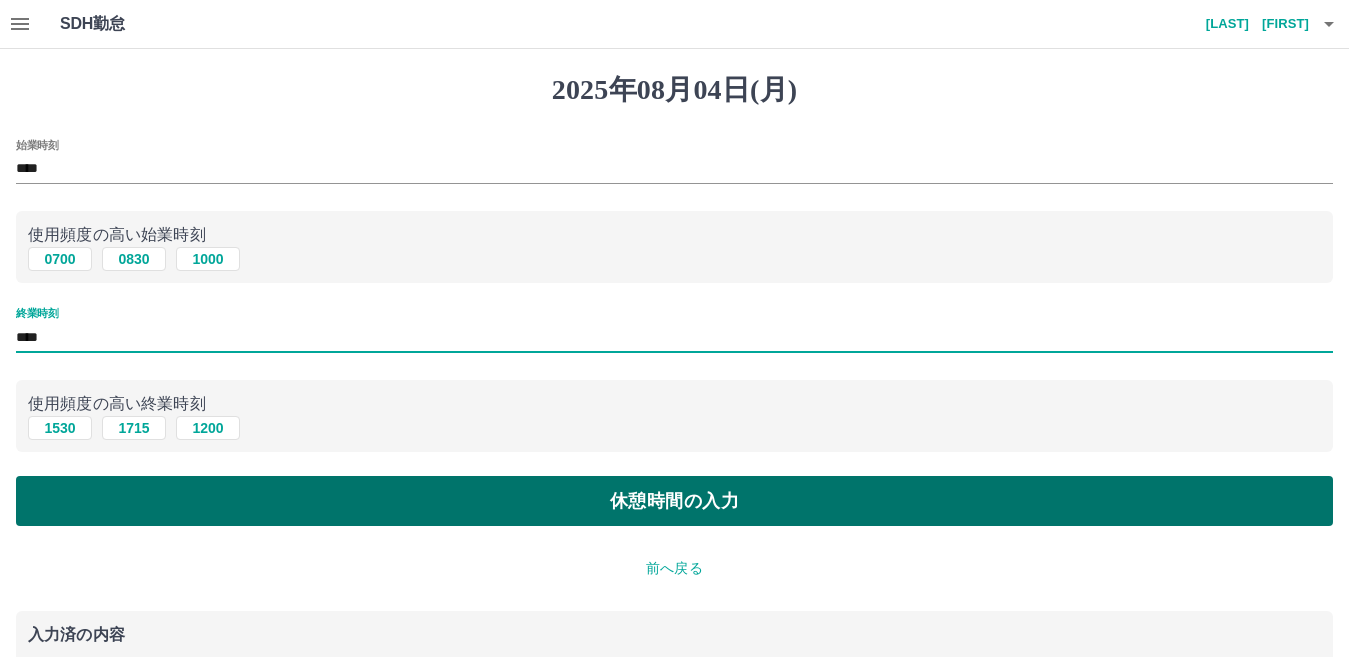 click on "休憩時間の入力" at bounding box center [674, 501] 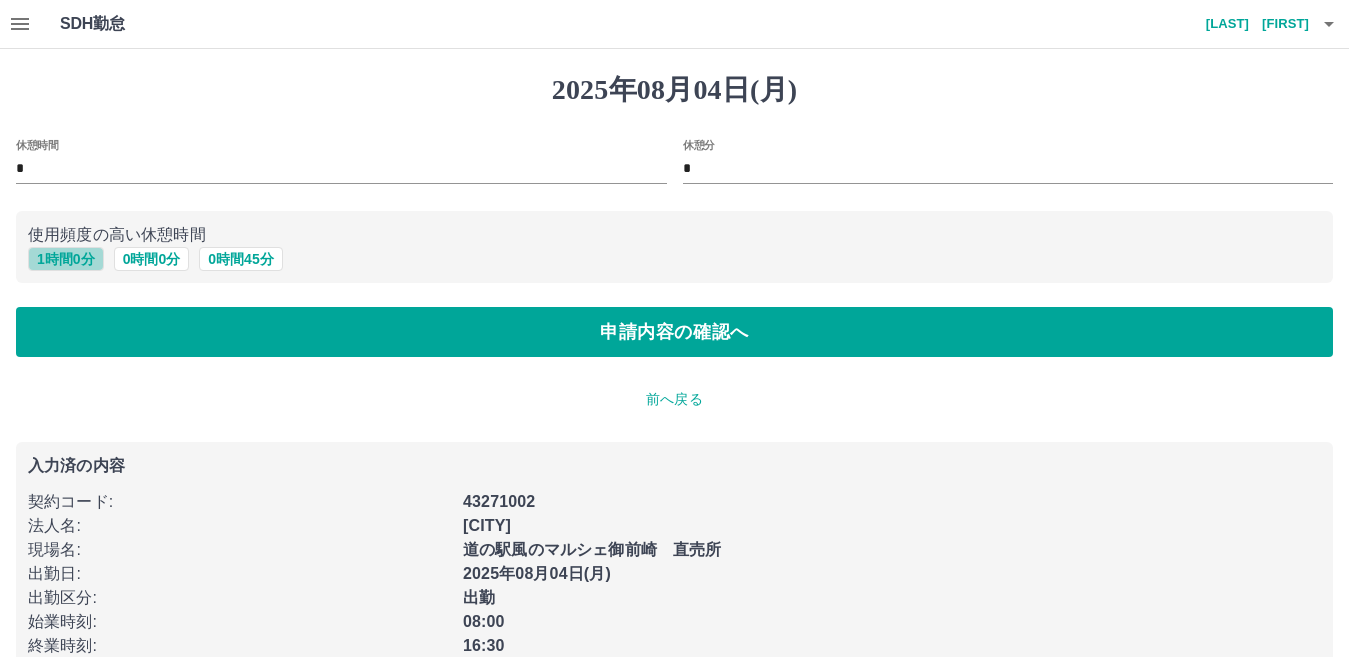 click on "1 時間 0 分" at bounding box center (66, 259) 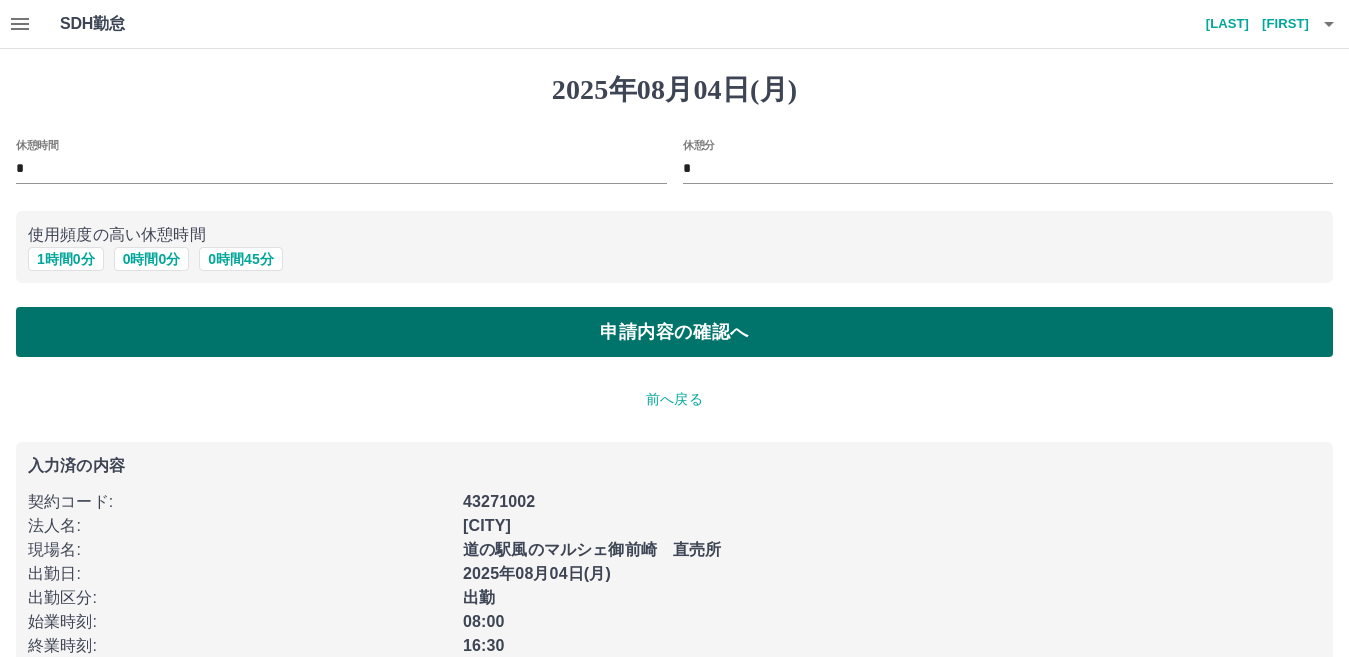 click on "申請内容の確認へ" at bounding box center [674, 332] 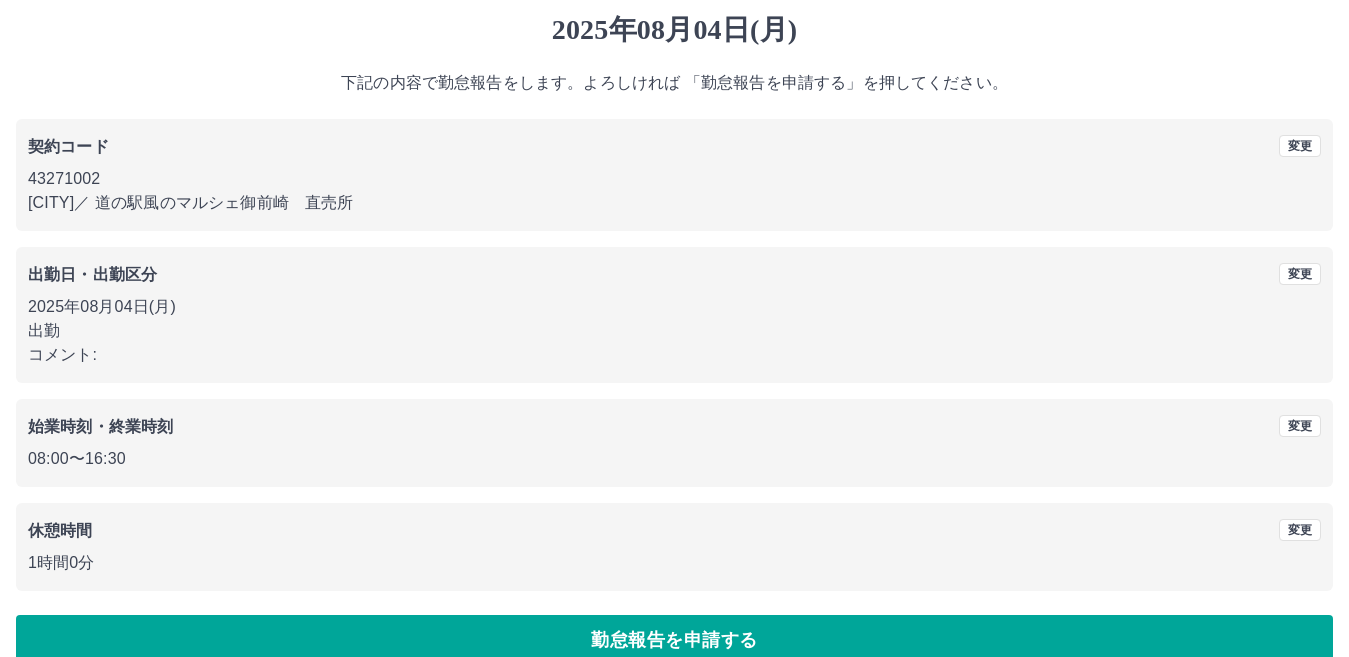 scroll, scrollTop: 92, scrollLeft: 0, axis: vertical 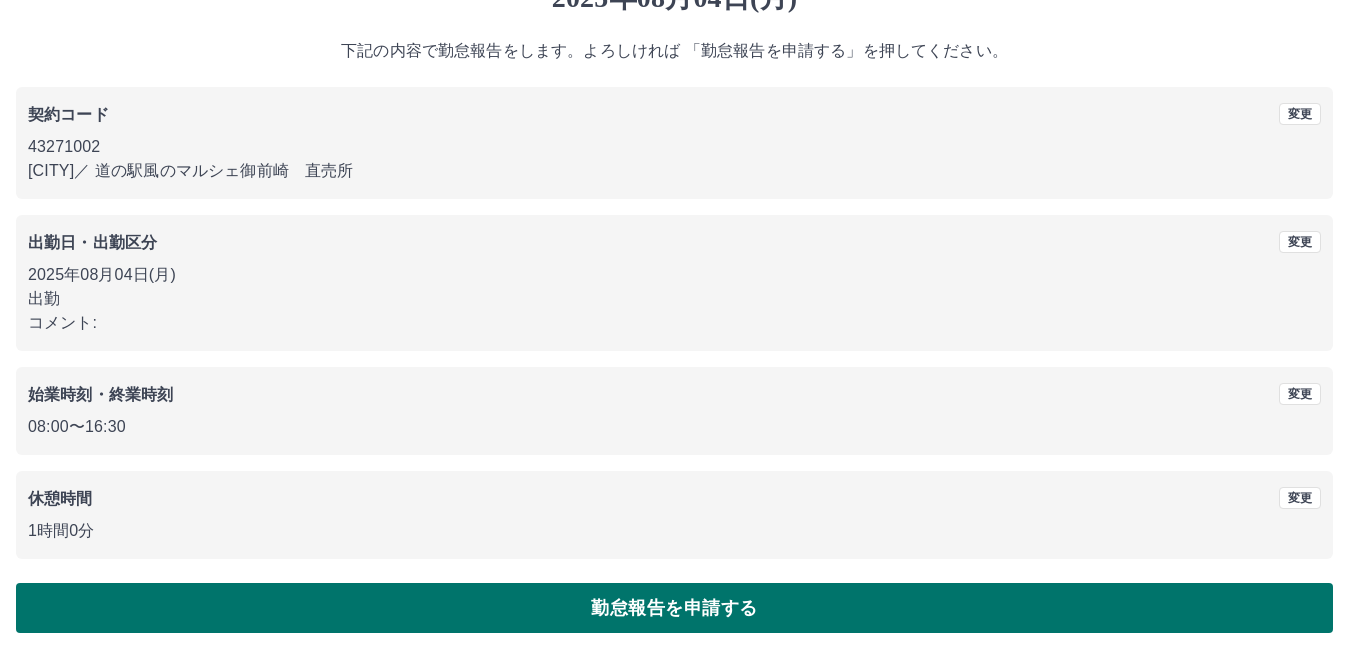 click on "勤怠報告を申請する" at bounding box center (674, 608) 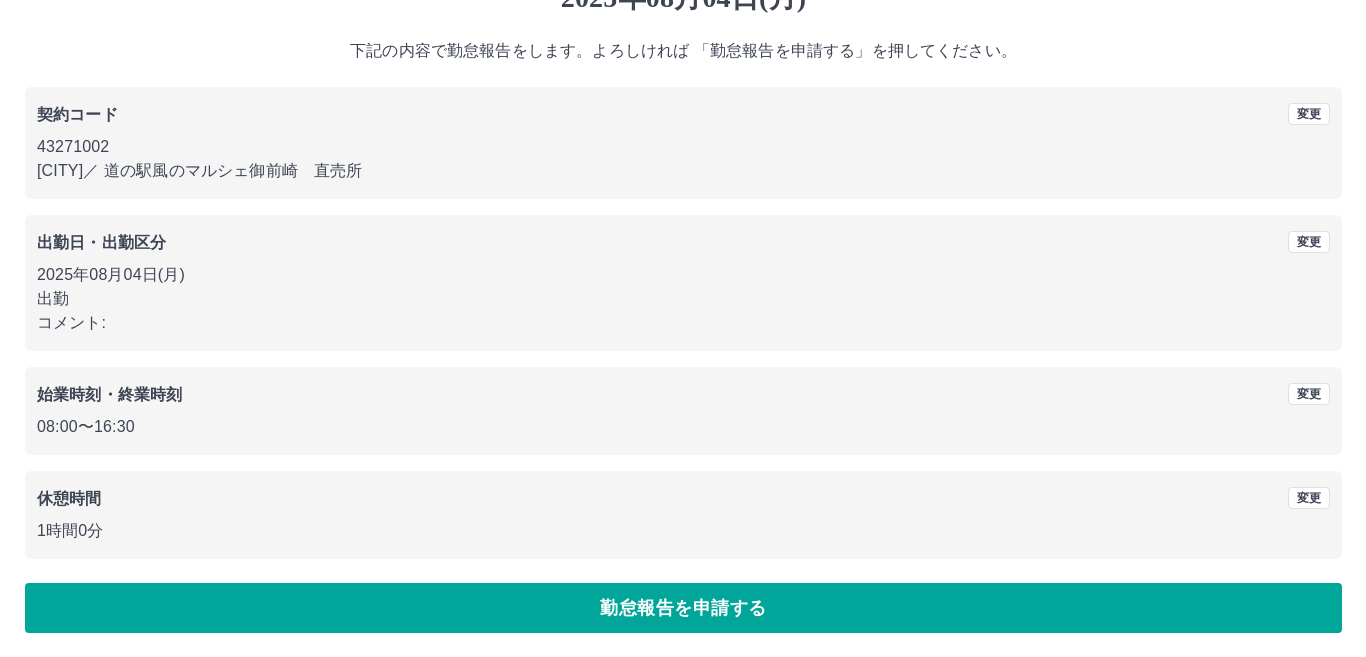 scroll, scrollTop: 0, scrollLeft: 0, axis: both 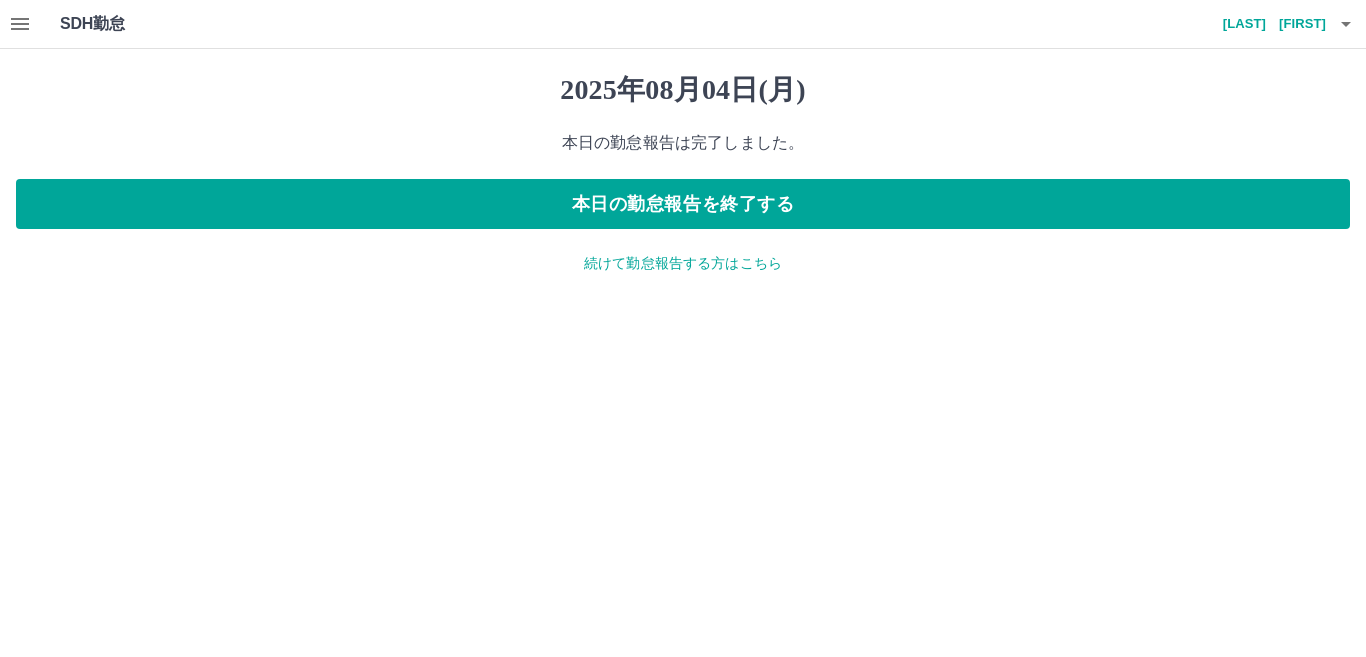click 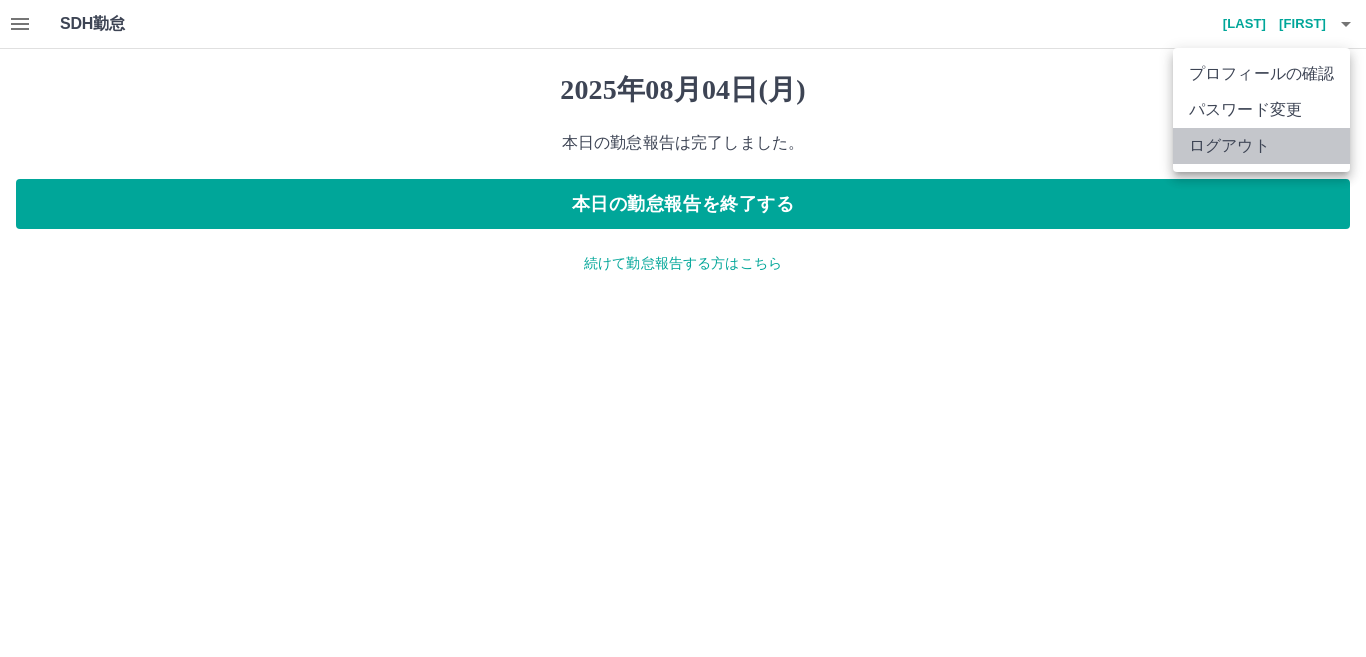 click on "ログアウト" at bounding box center [1261, 146] 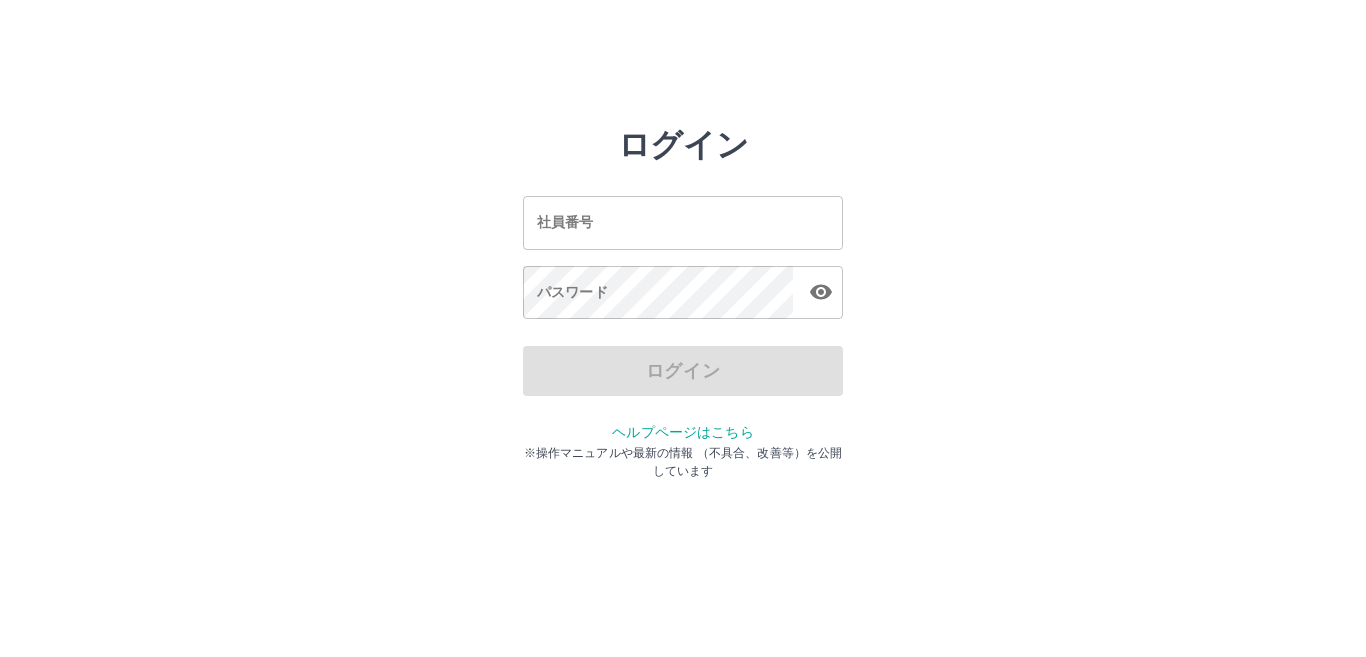 scroll, scrollTop: 0, scrollLeft: 0, axis: both 